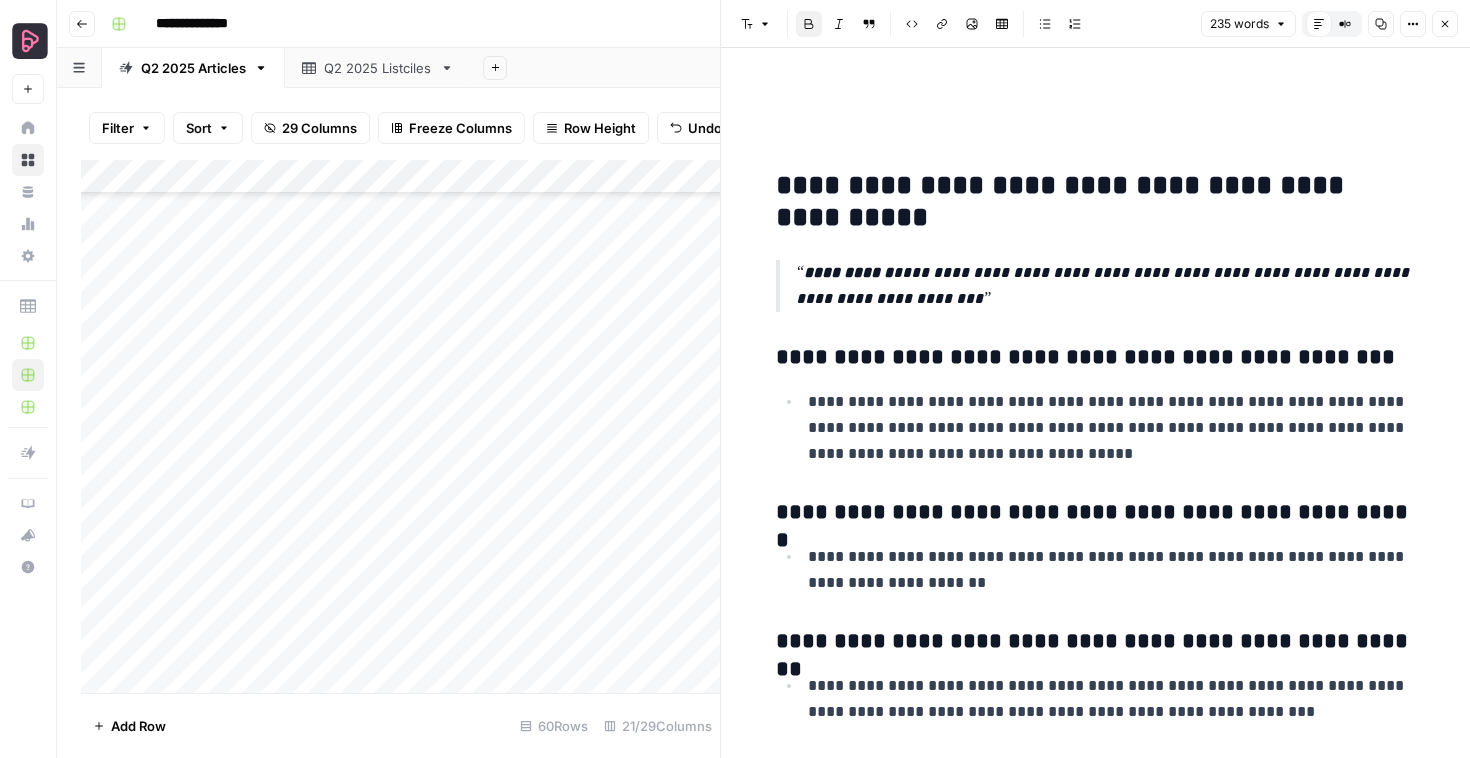 scroll, scrollTop: 0, scrollLeft: 0, axis: both 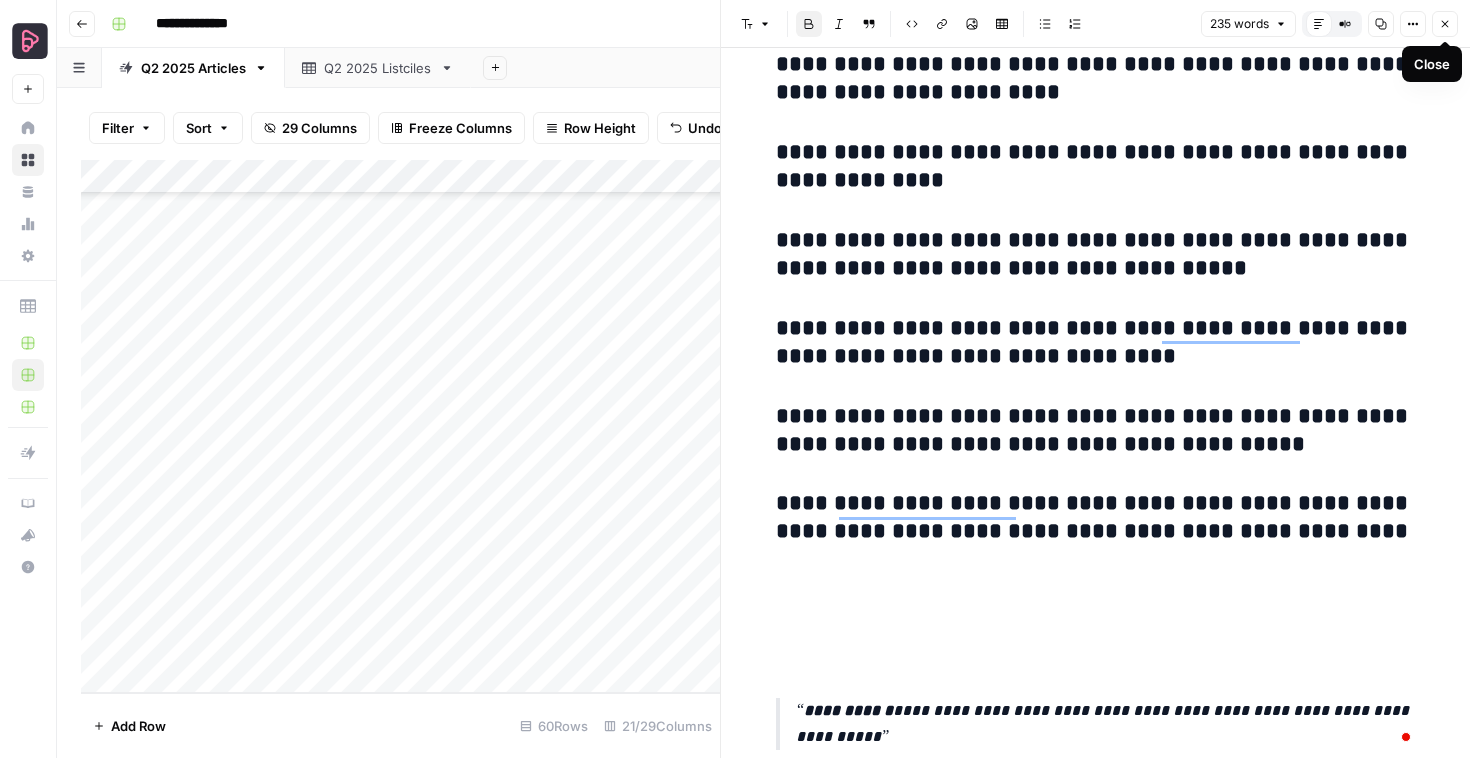 click 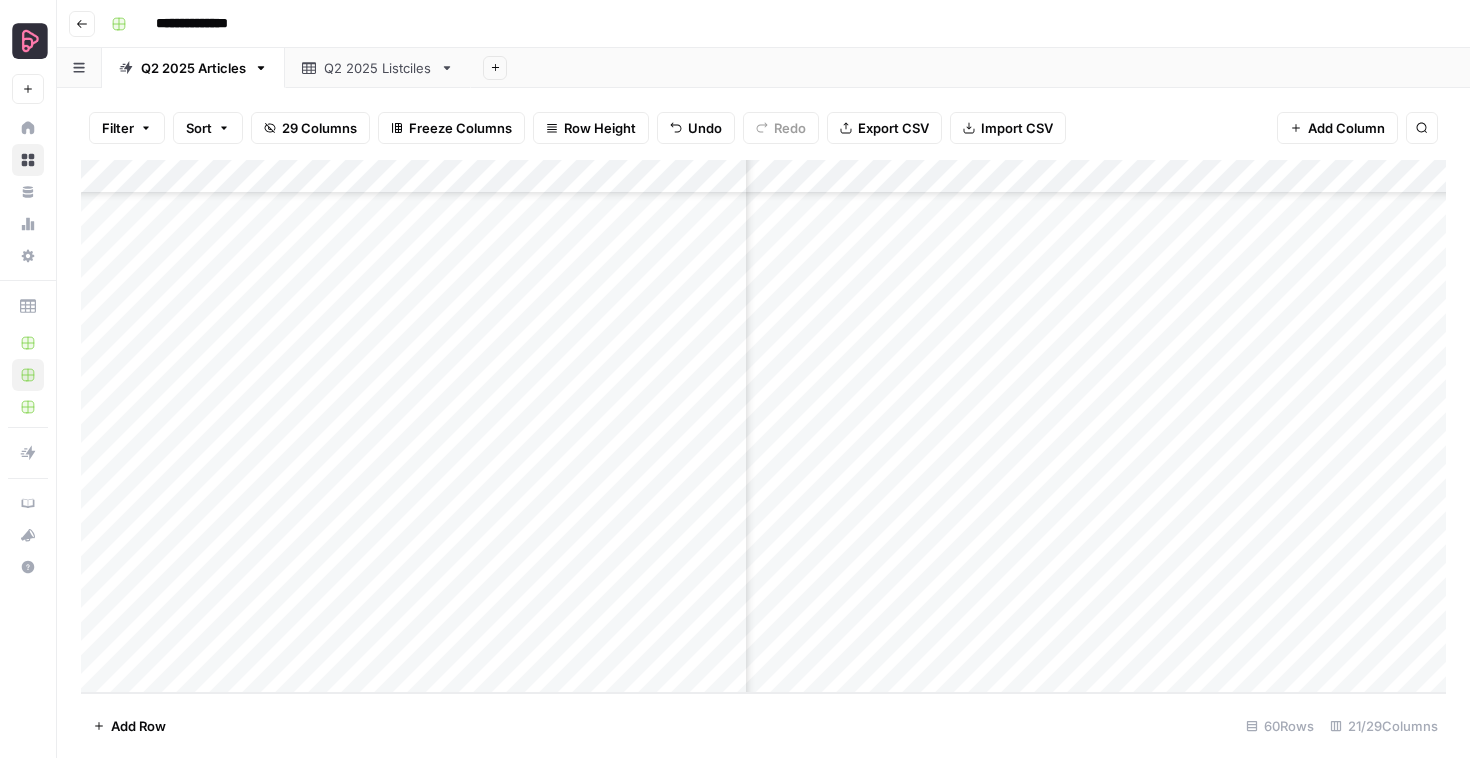 scroll, scrollTop: 1573, scrollLeft: 1070, axis: both 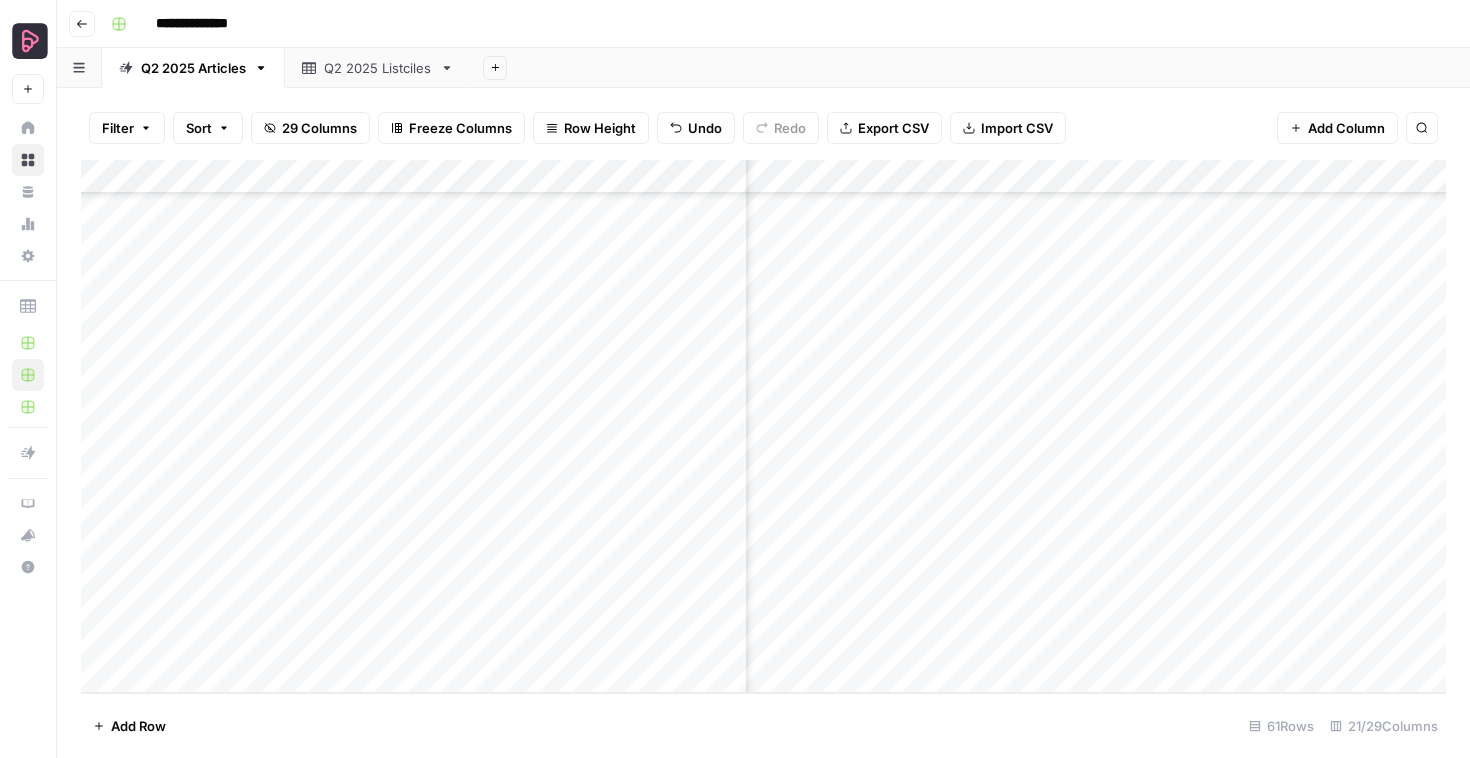click on "Add Row" at bounding box center (138, 726) 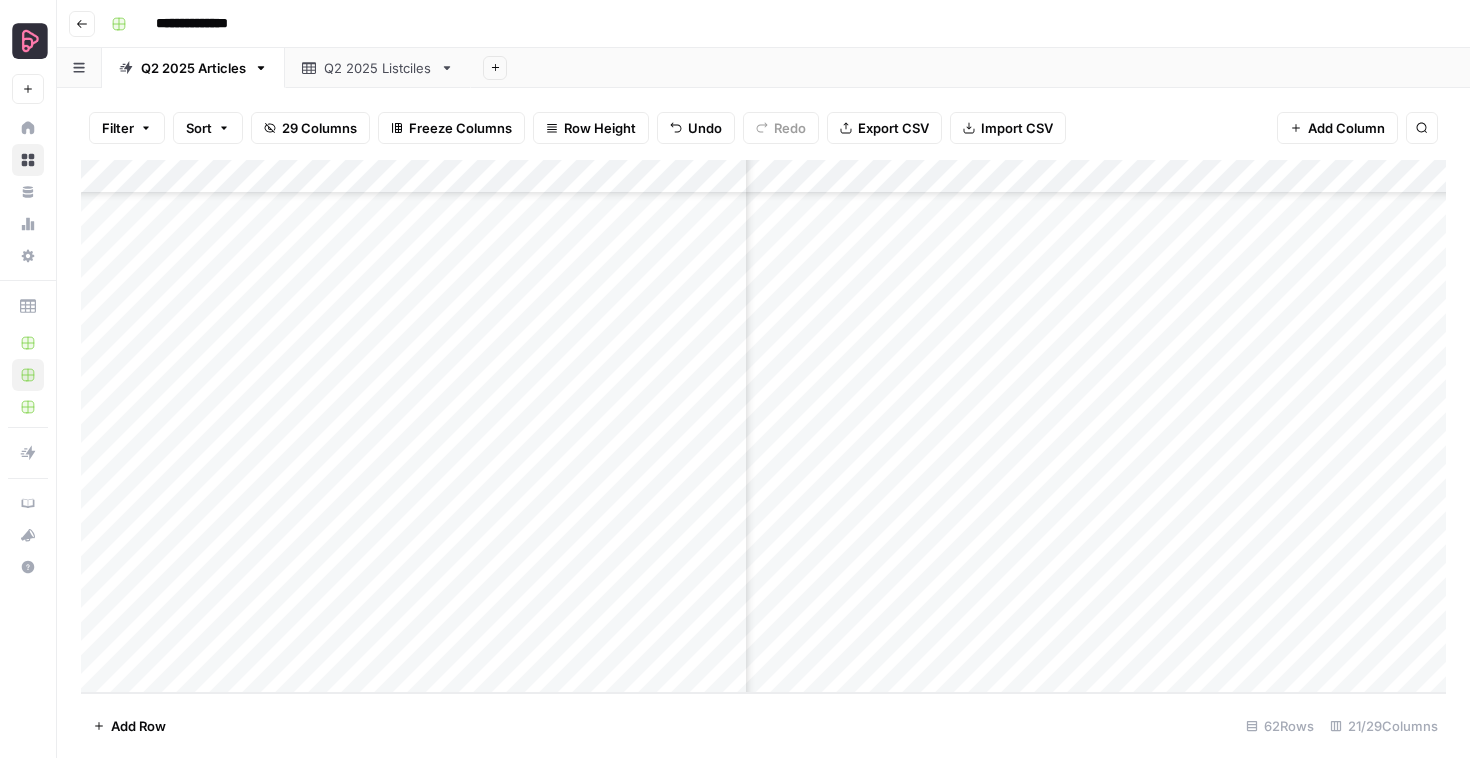 click on "Add Row" at bounding box center [138, 726] 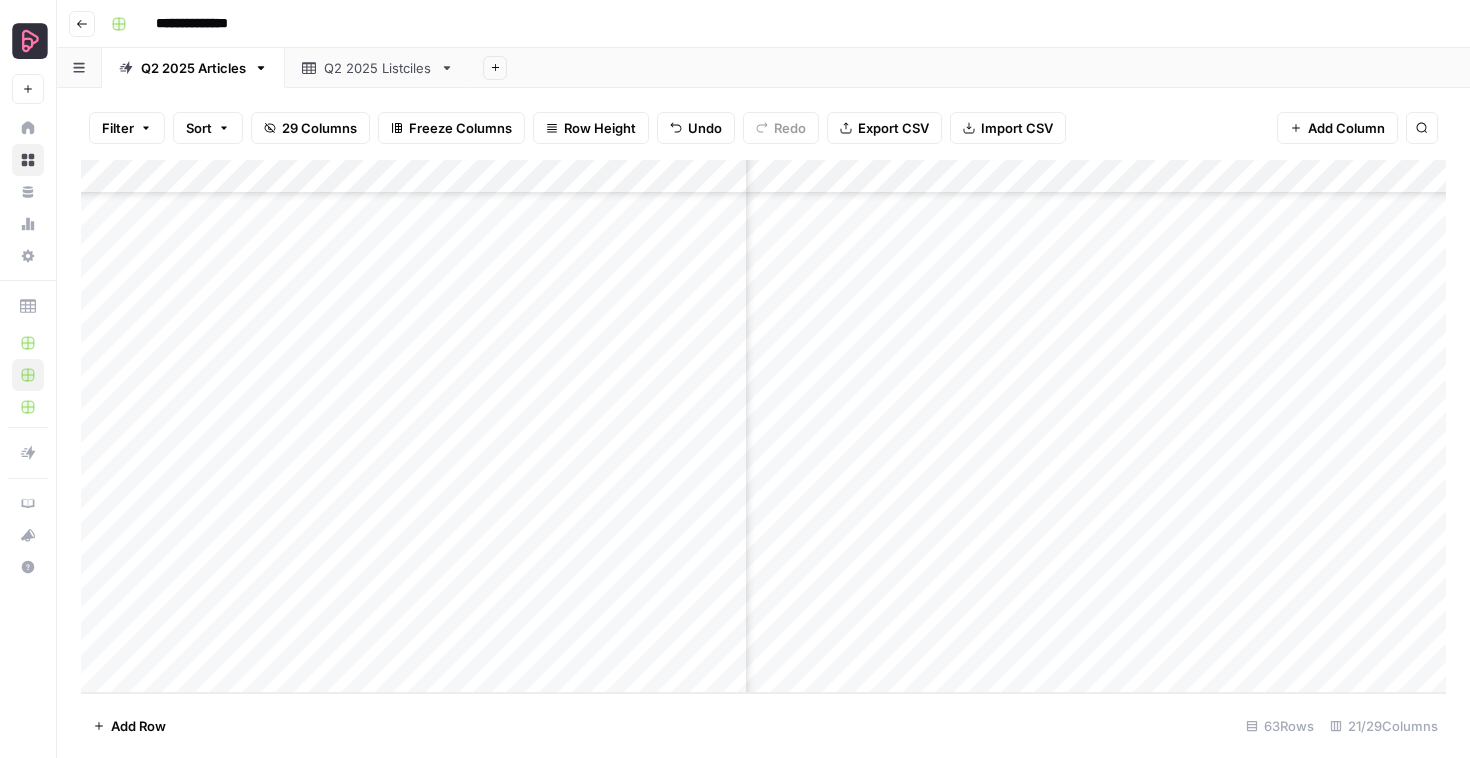 click on "Add Row" at bounding box center (138, 726) 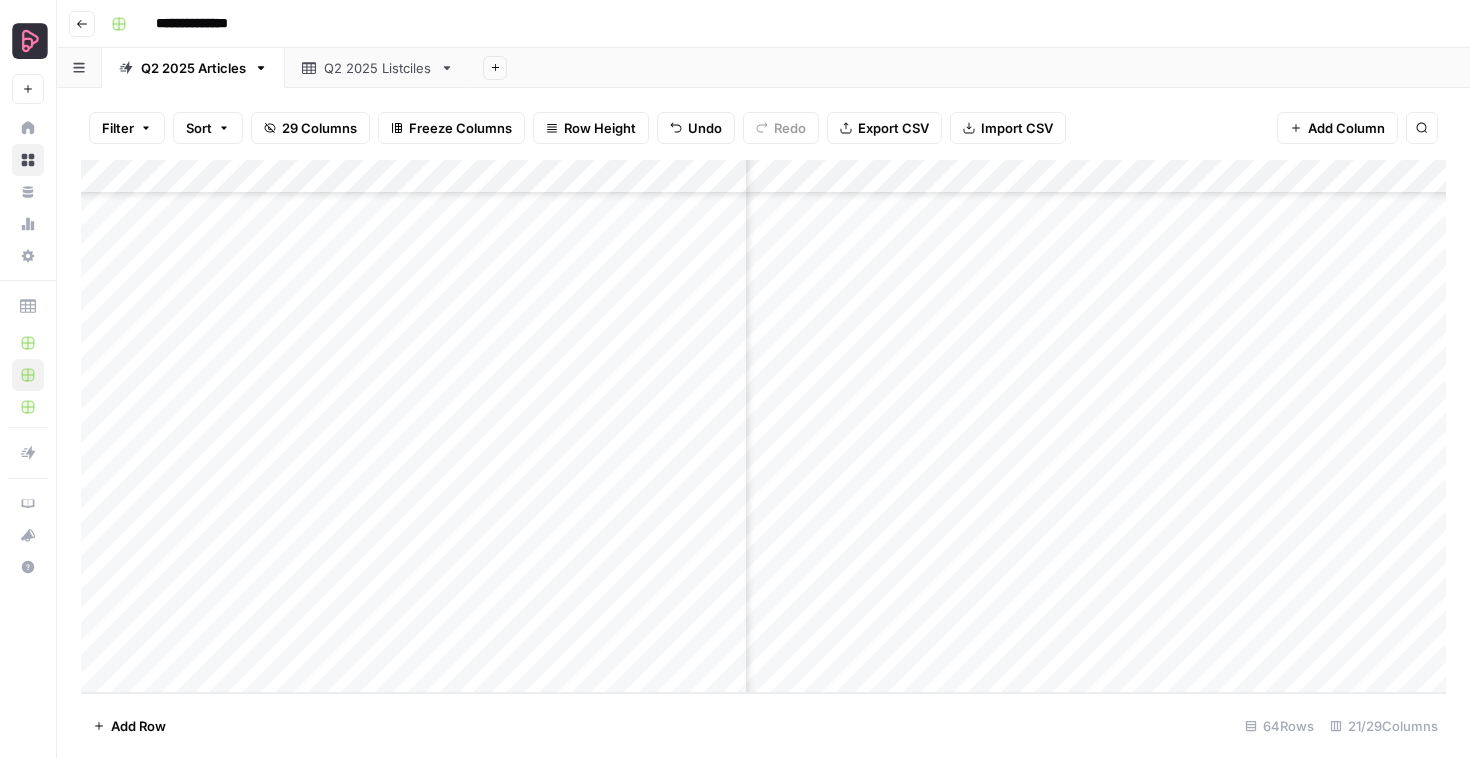 click on "Add Row" at bounding box center (138, 726) 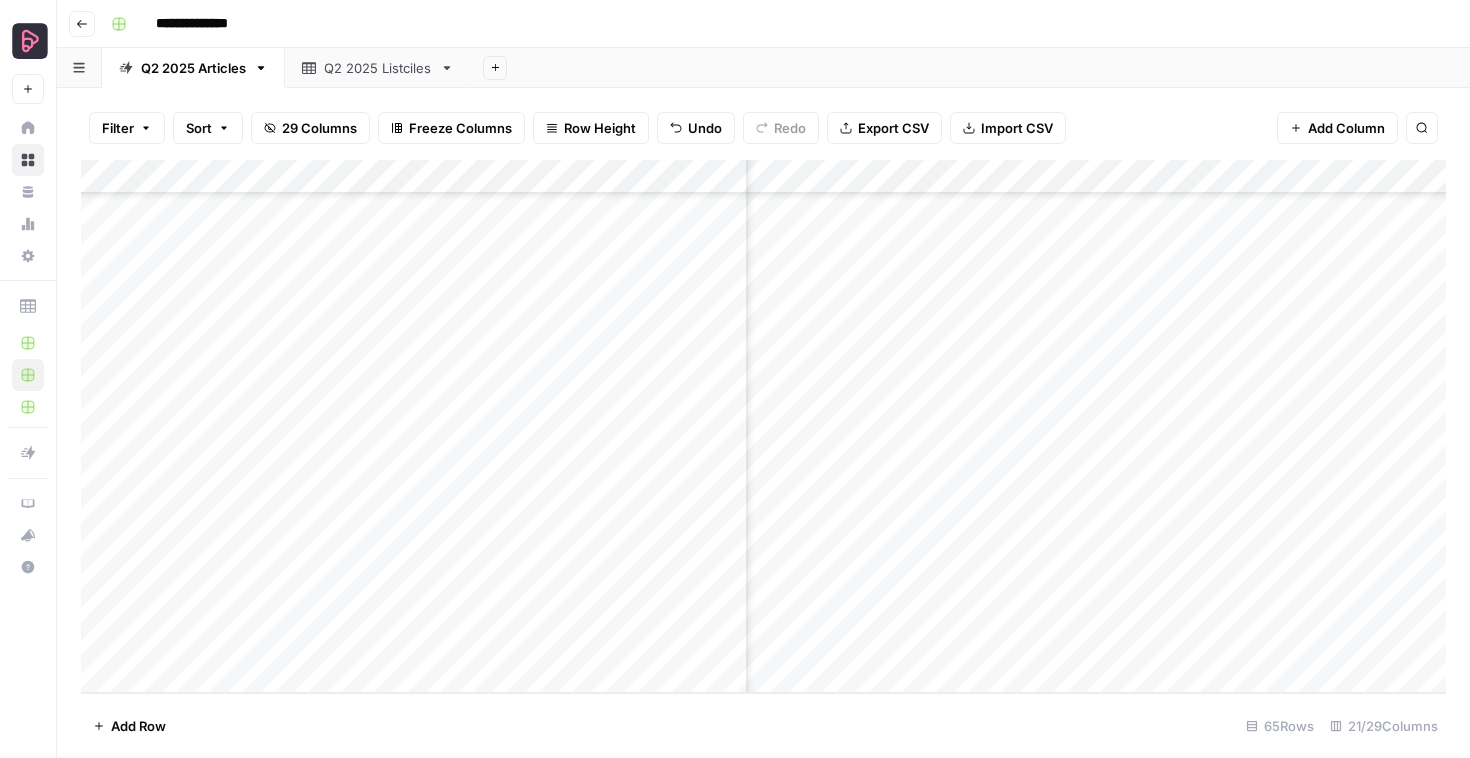 click on "Add Row" at bounding box center (138, 726) 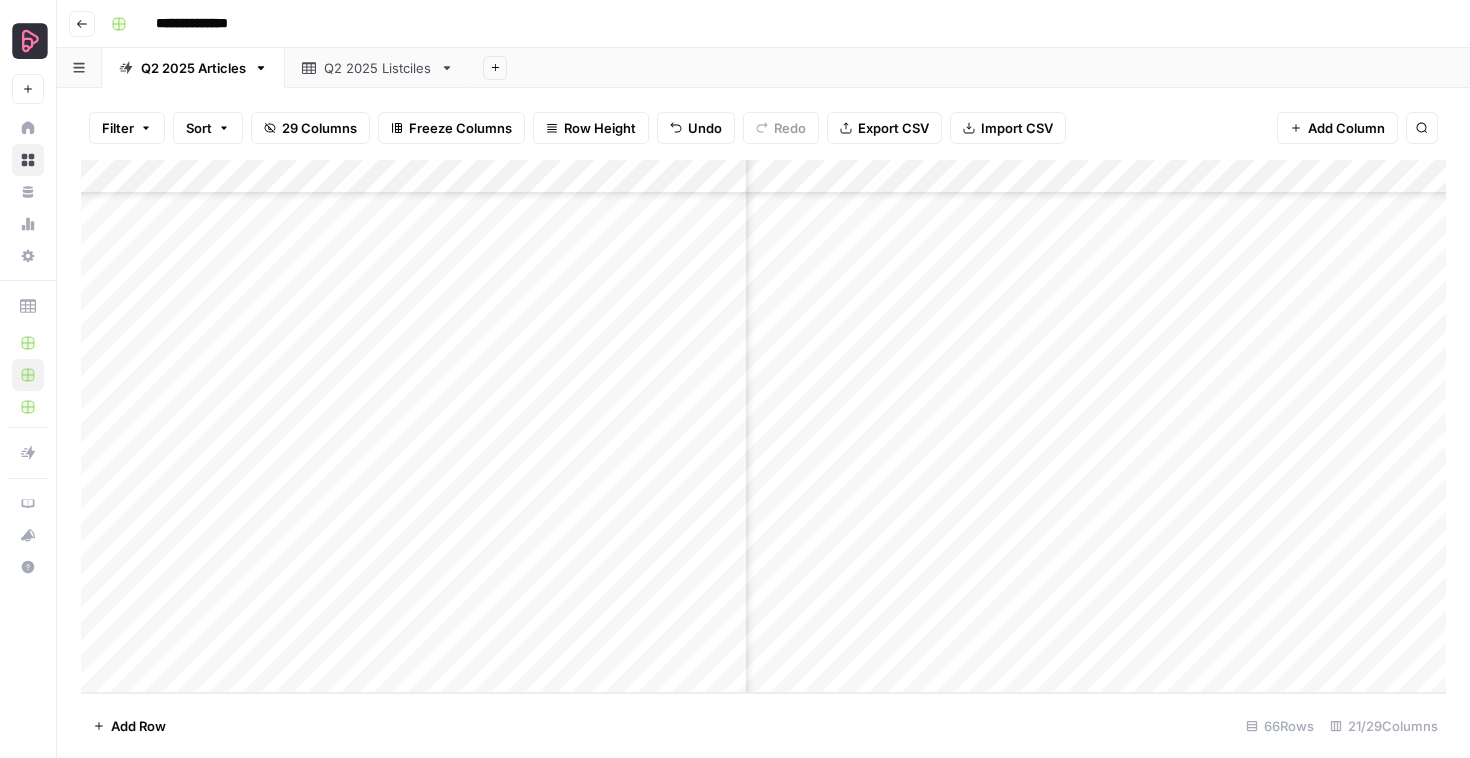 click on "Add Row" at bounding box center [138, 726] 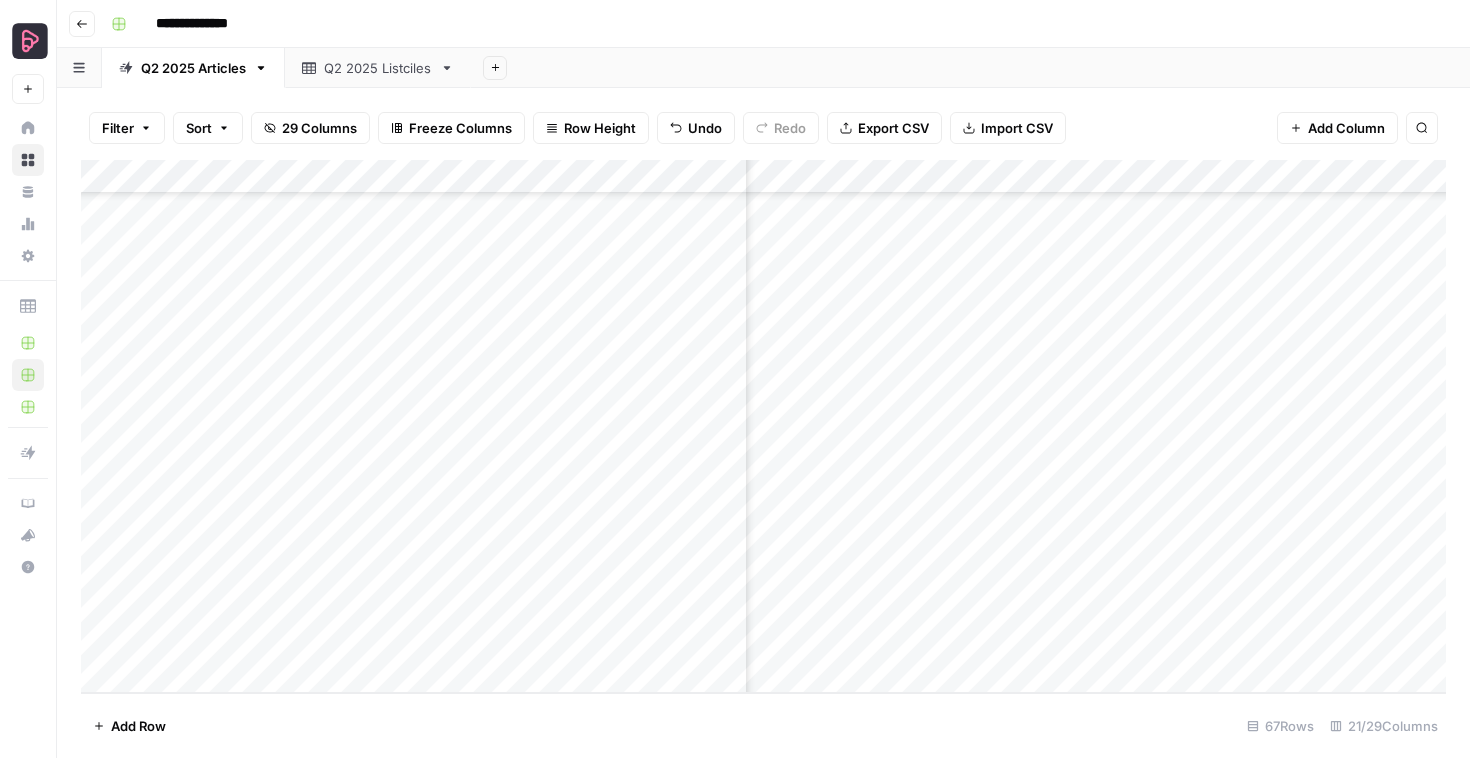 click on "Add Row" at bounding box center [138, 726] 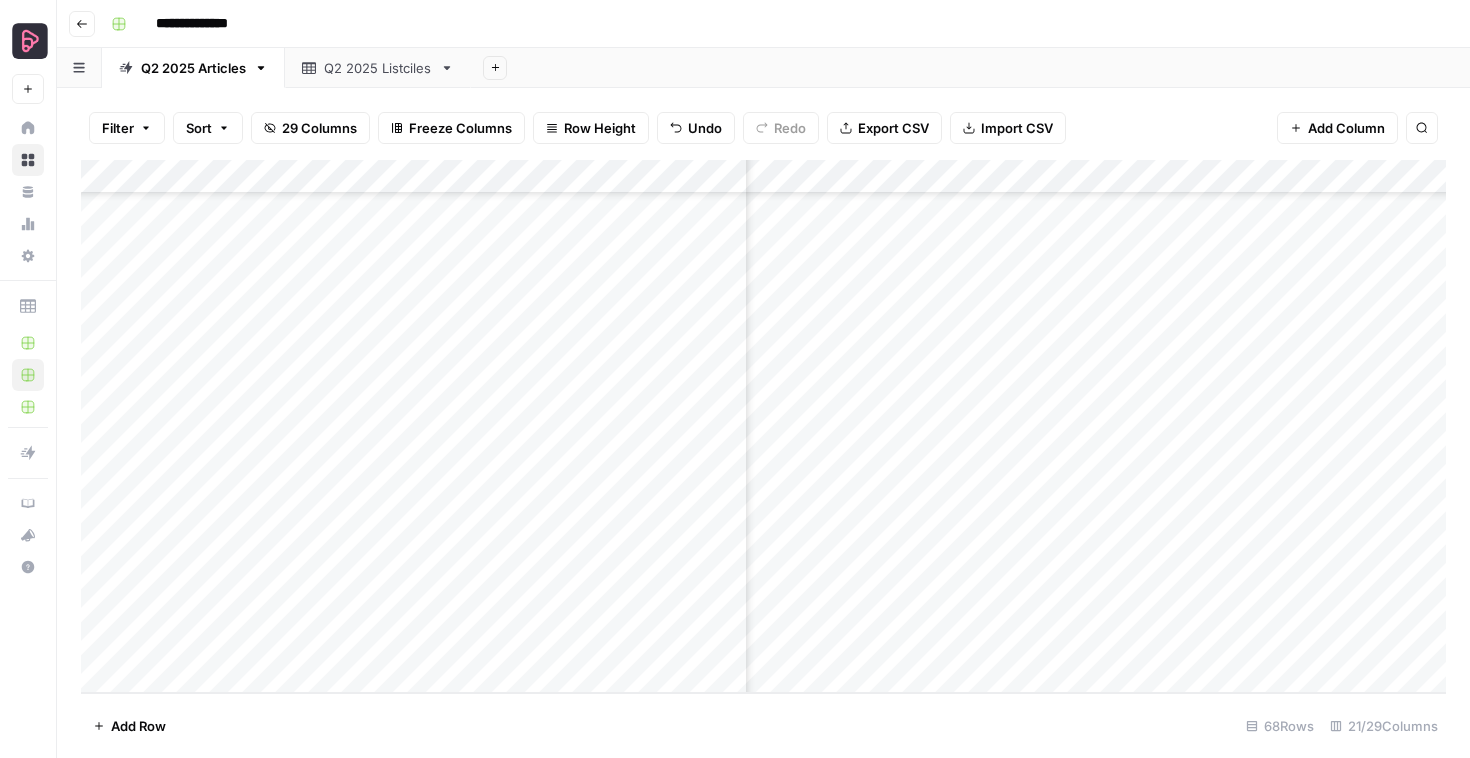click on "Add Row" at bounding box center (138, 726) 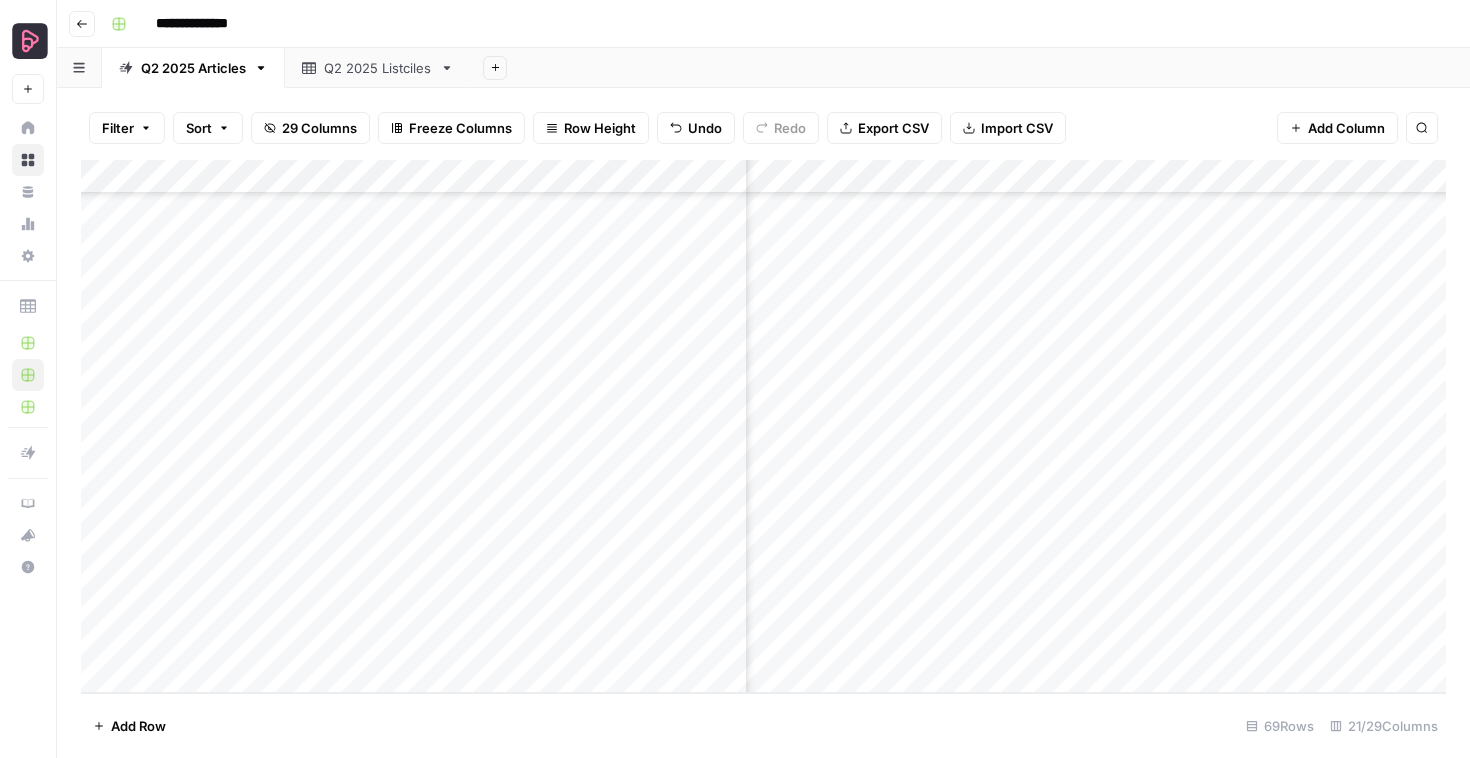 click on "Add Row" at bounding box center [138, 726] 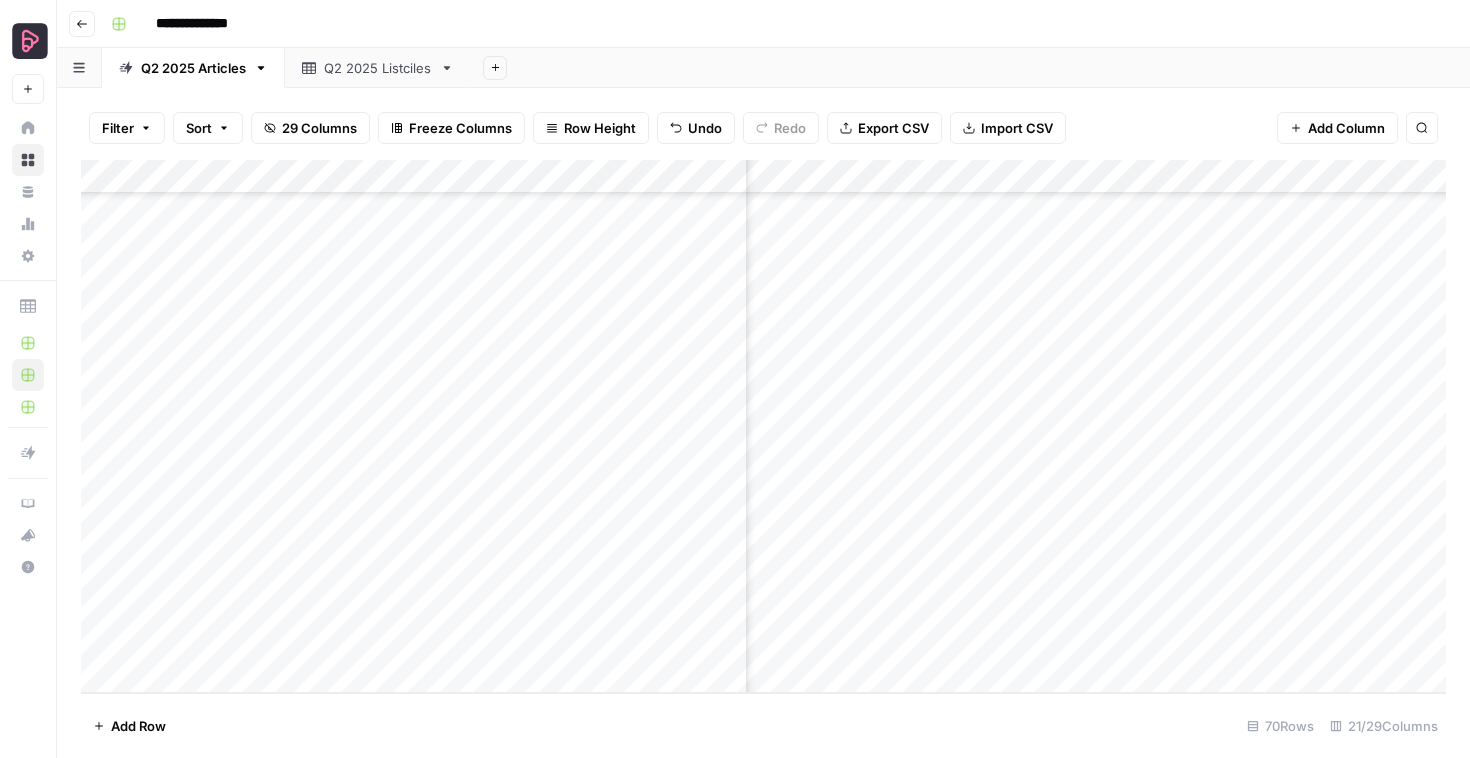 click on "Add Row" at bounding box center (138, 726) 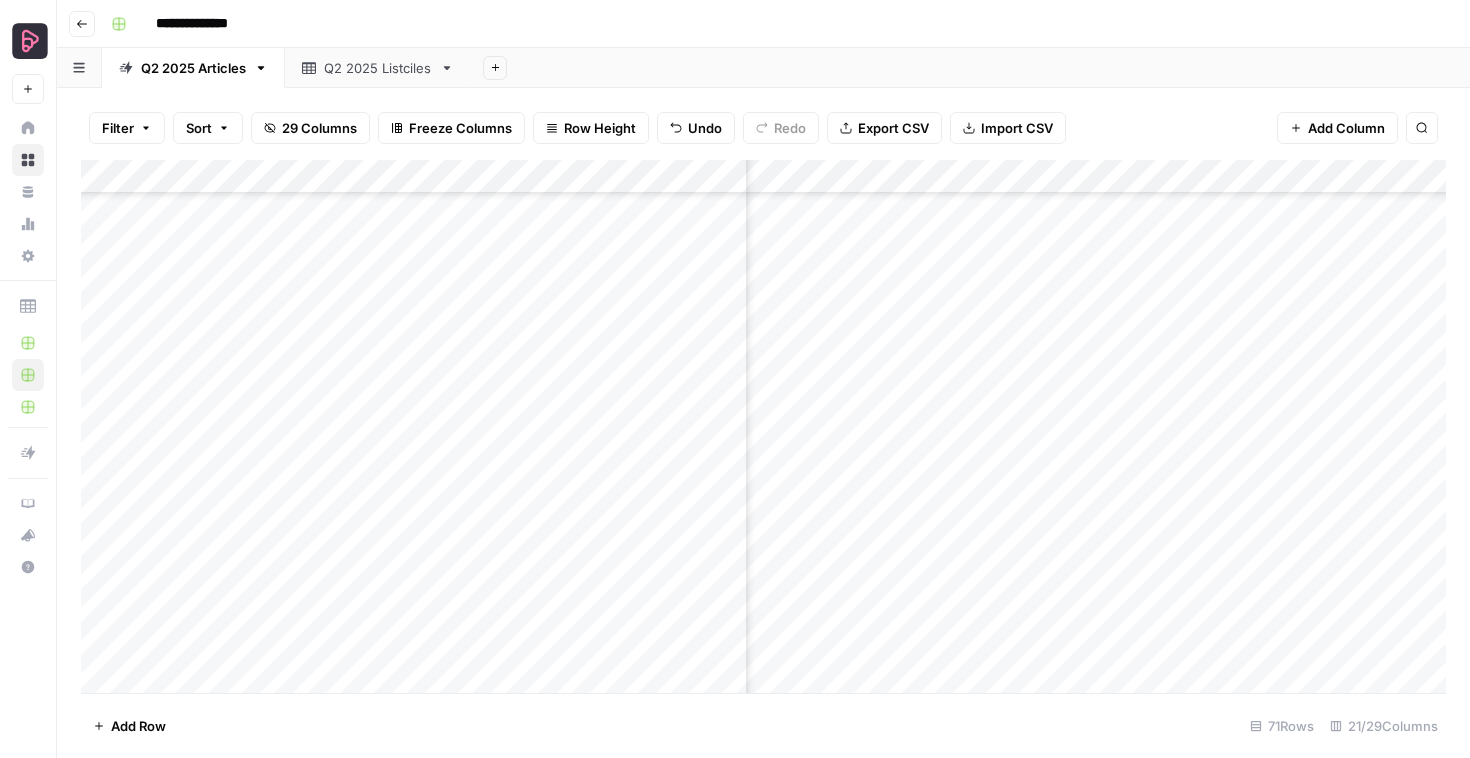 scroll, scrollTop: 1809, scrollLeft: 1302, axis: both 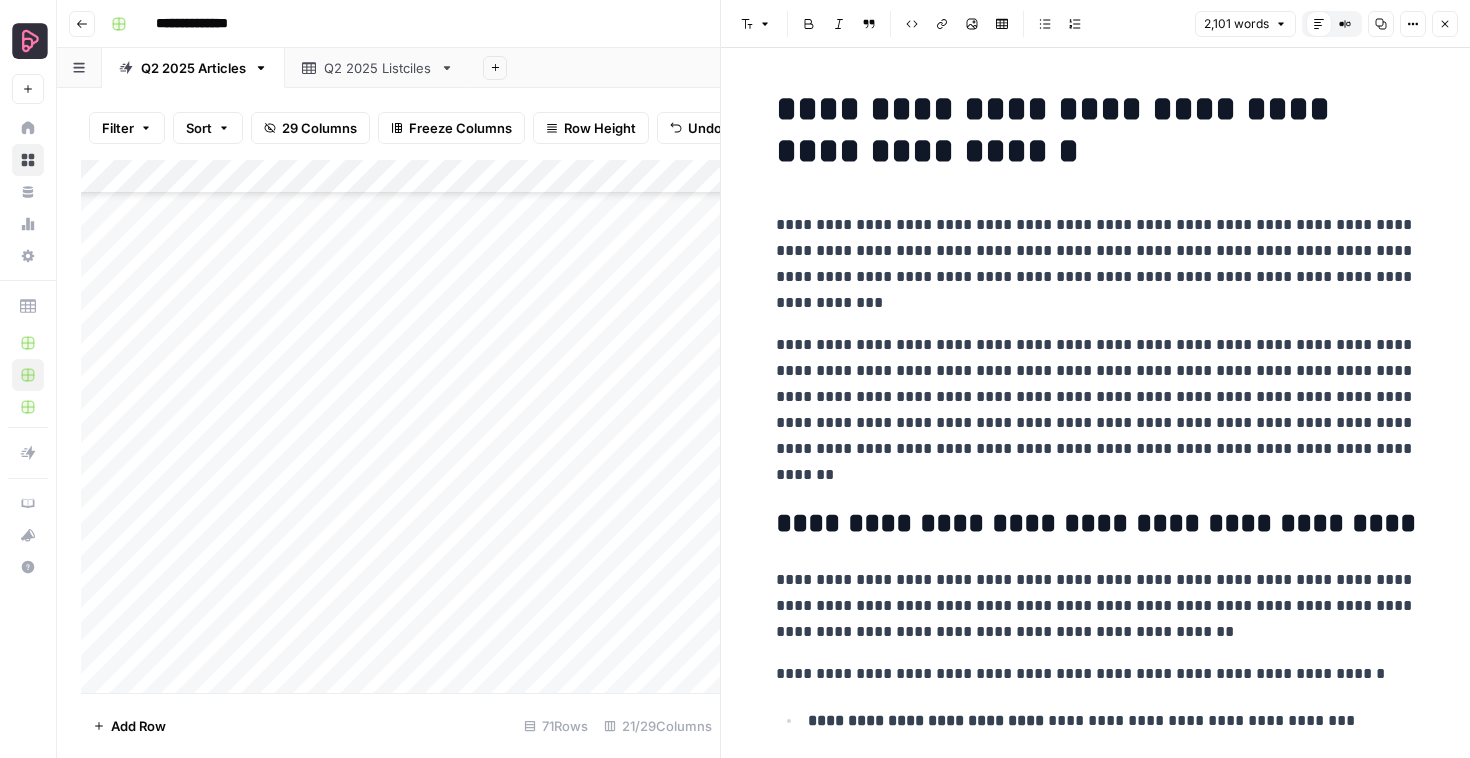 click at bounding box center [998, 406] 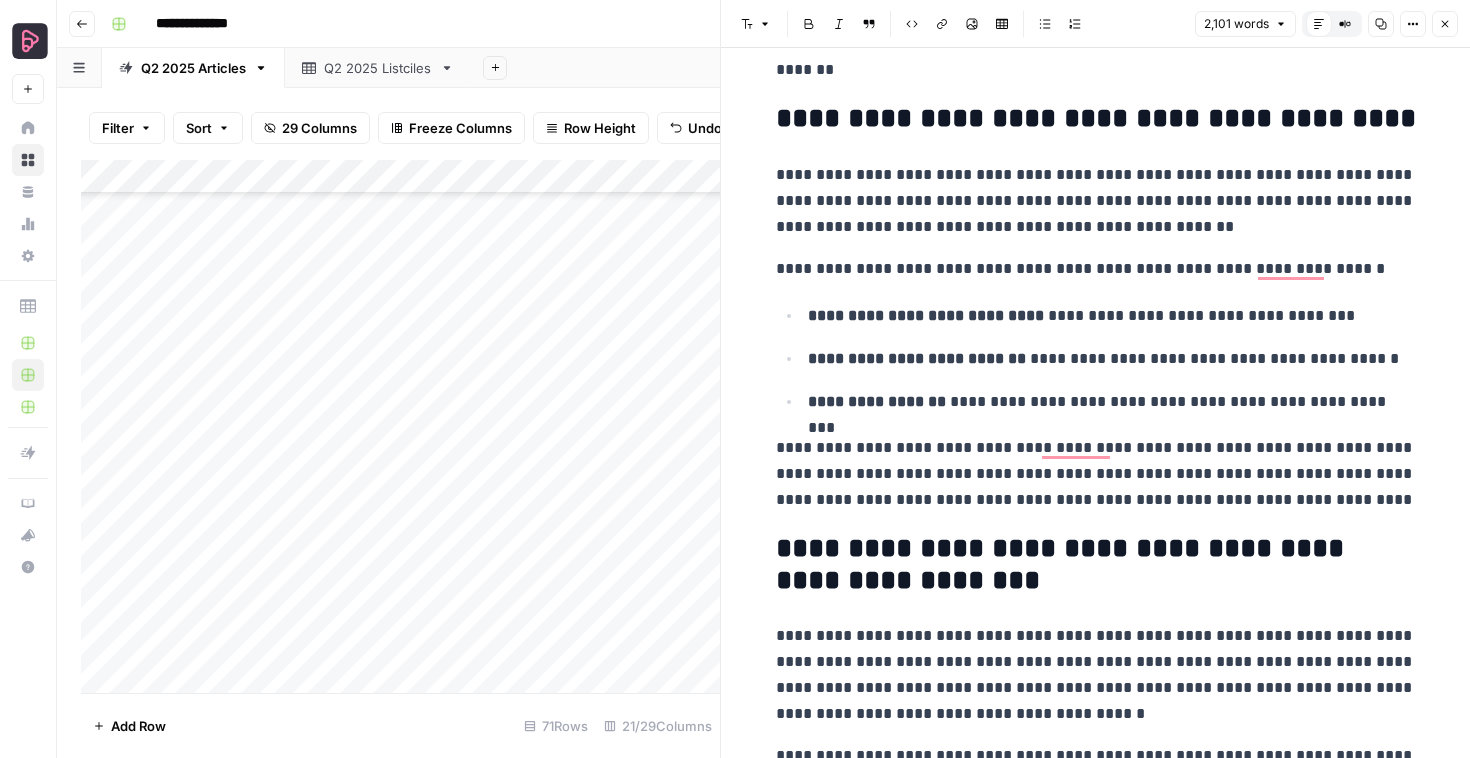 scroll, scrollTop: 405, scrollLeft: 0, axis: vertical 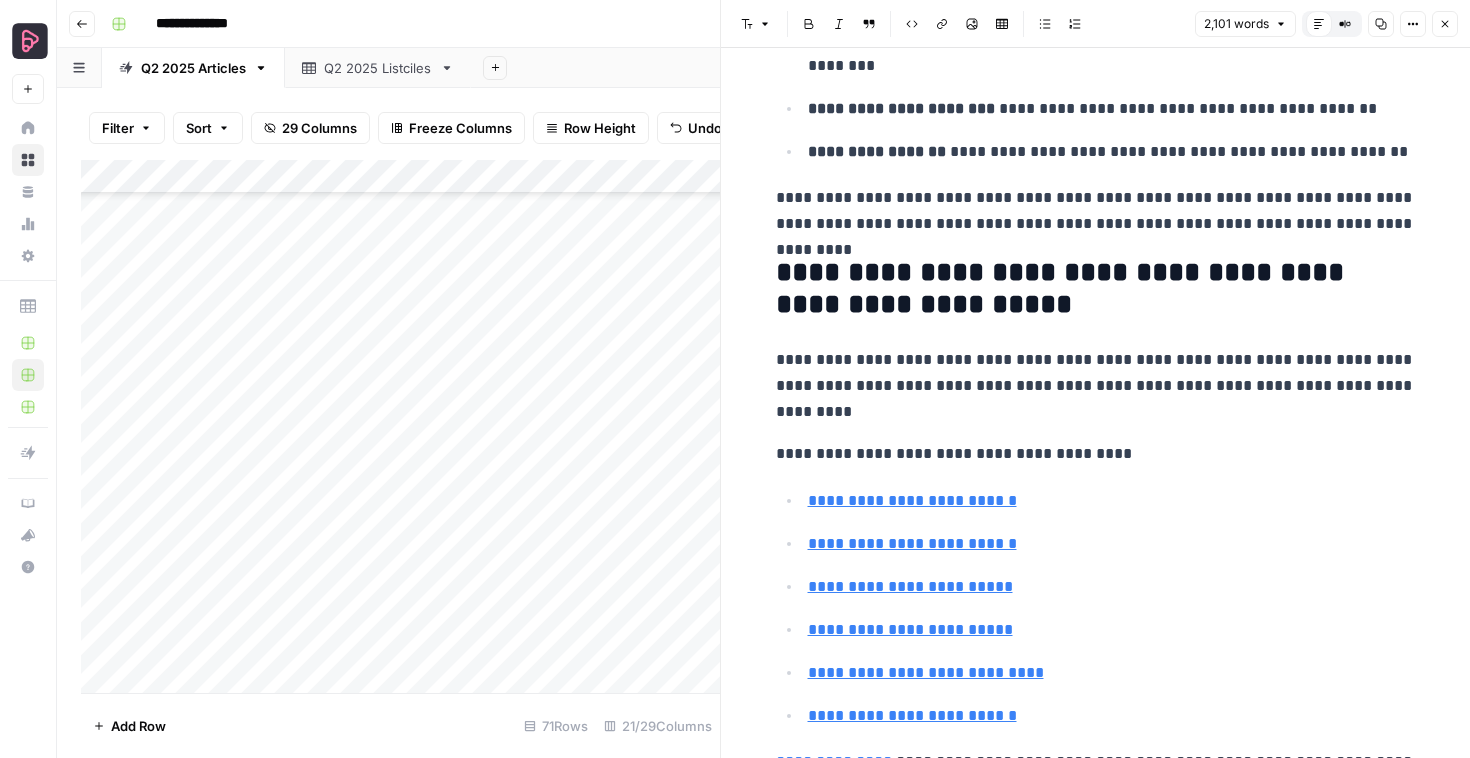 click on "Add Column" at bounding box center (400, 426) 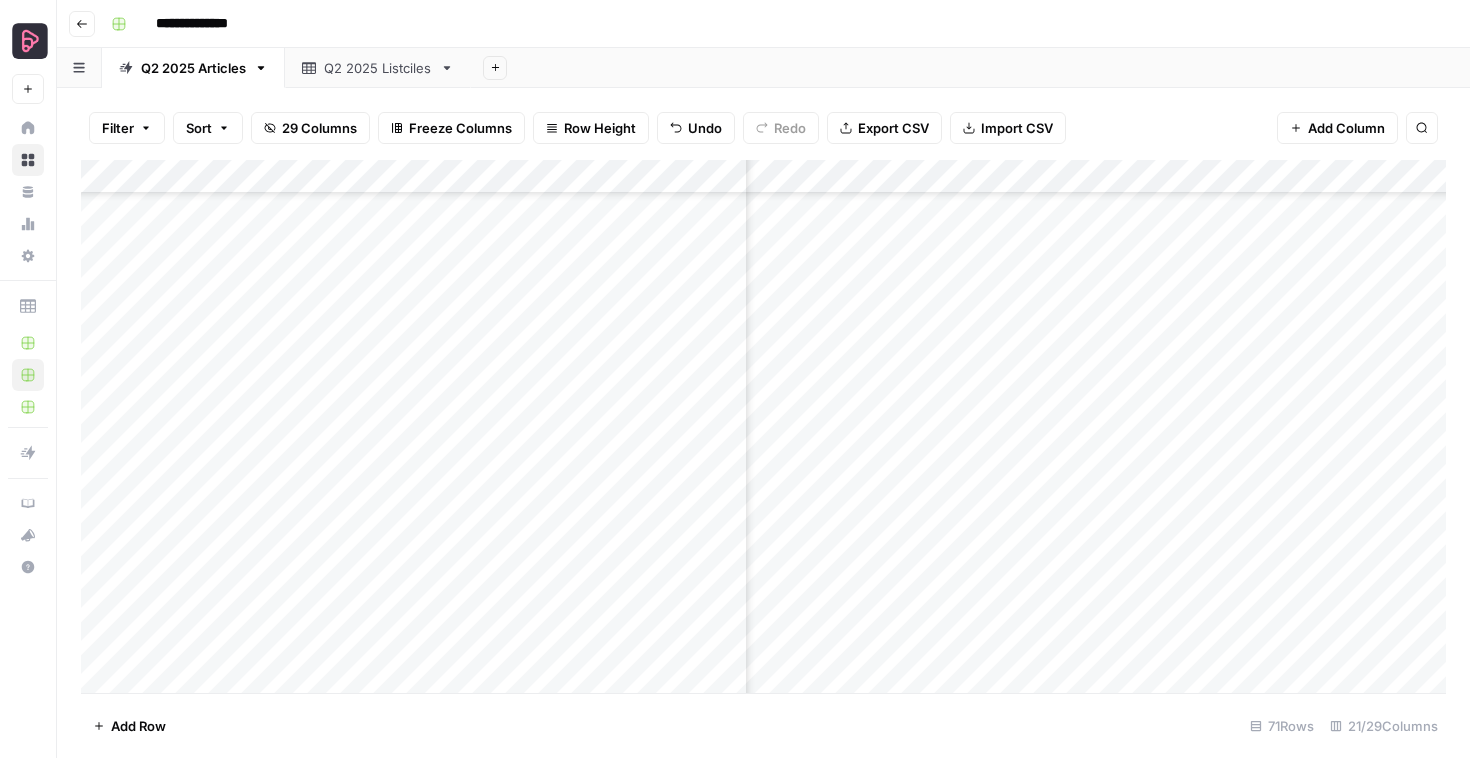 click on "Add Column" at bounding box center [763, 426] 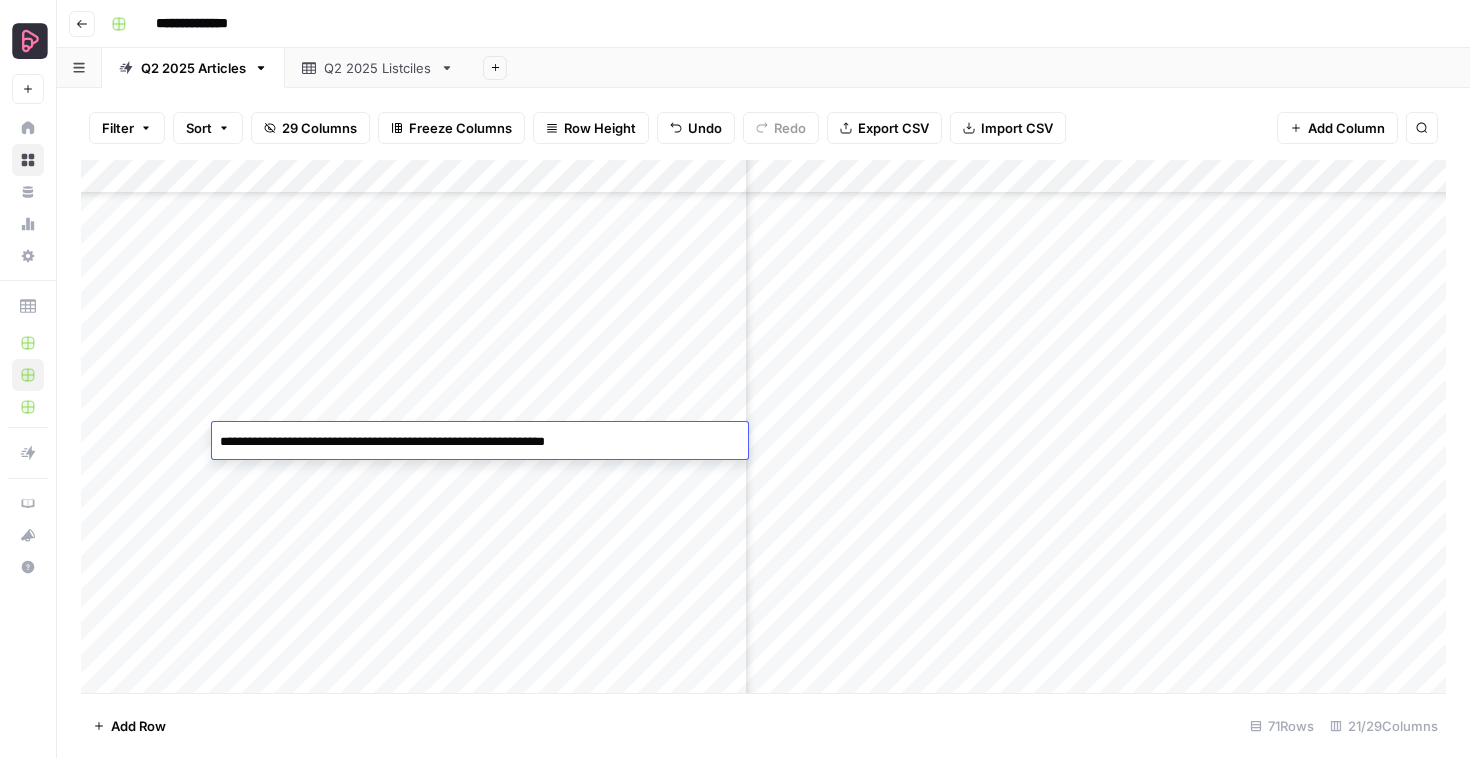click on "**********" at bounding box center [480, 442] 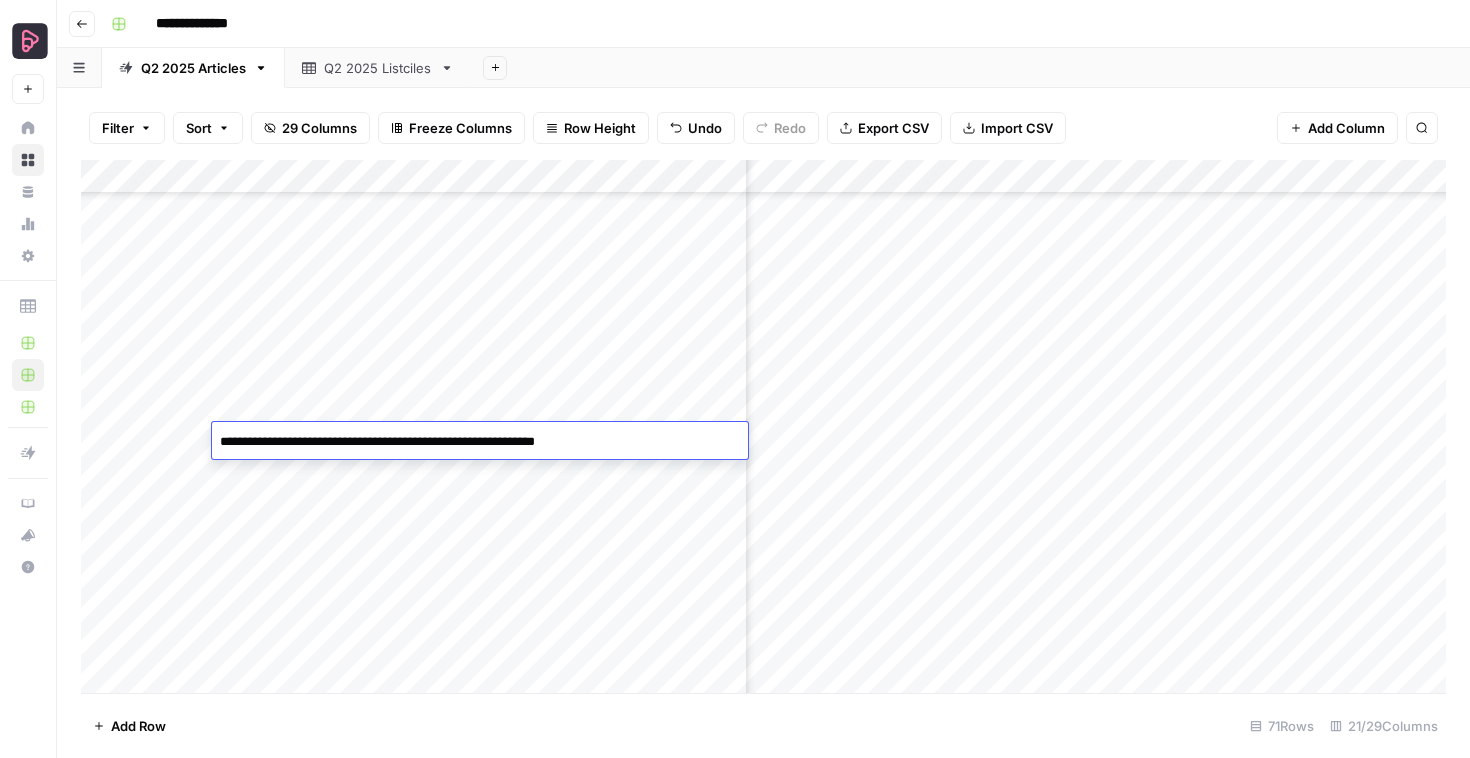 type on "**********" 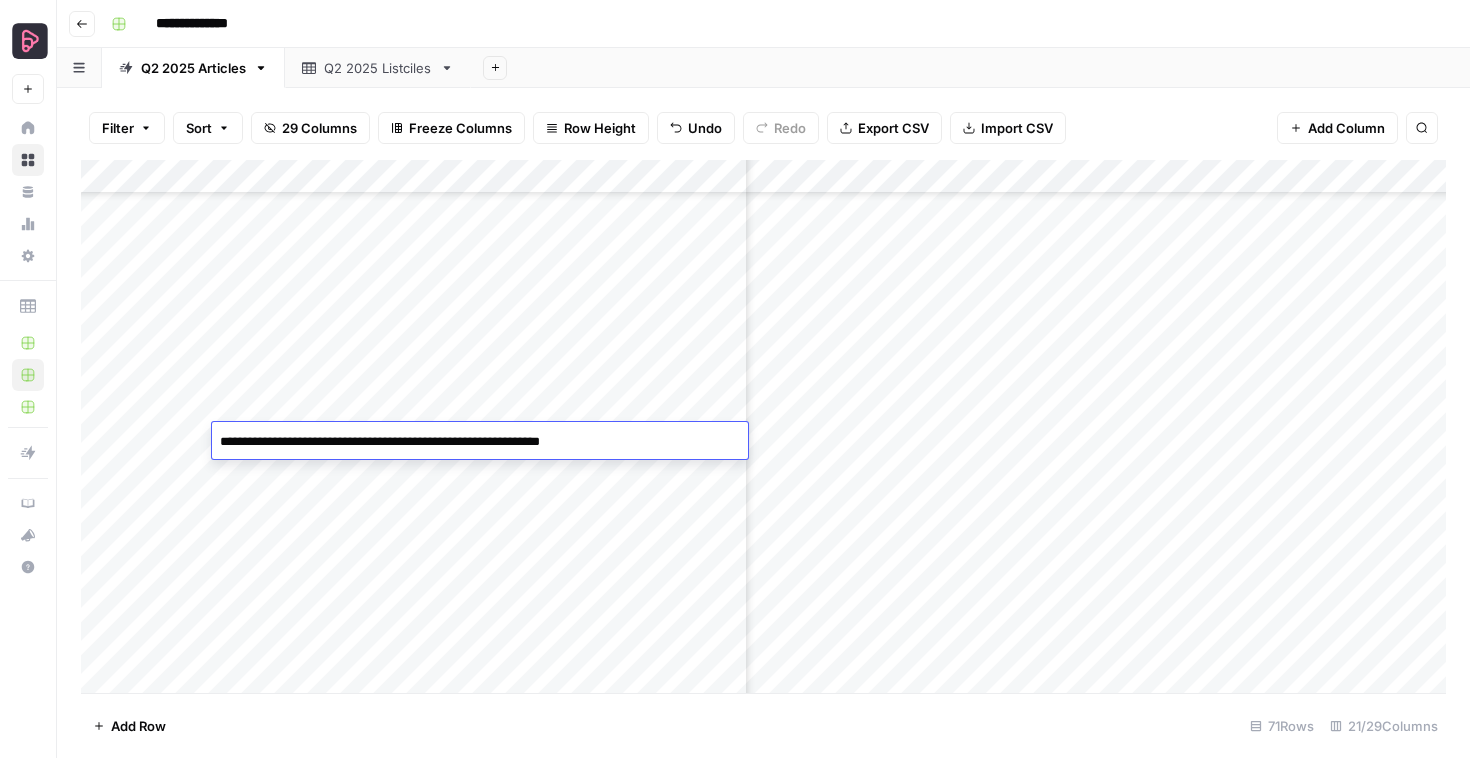 click on "Add Column" at bounding box center (763, 426) 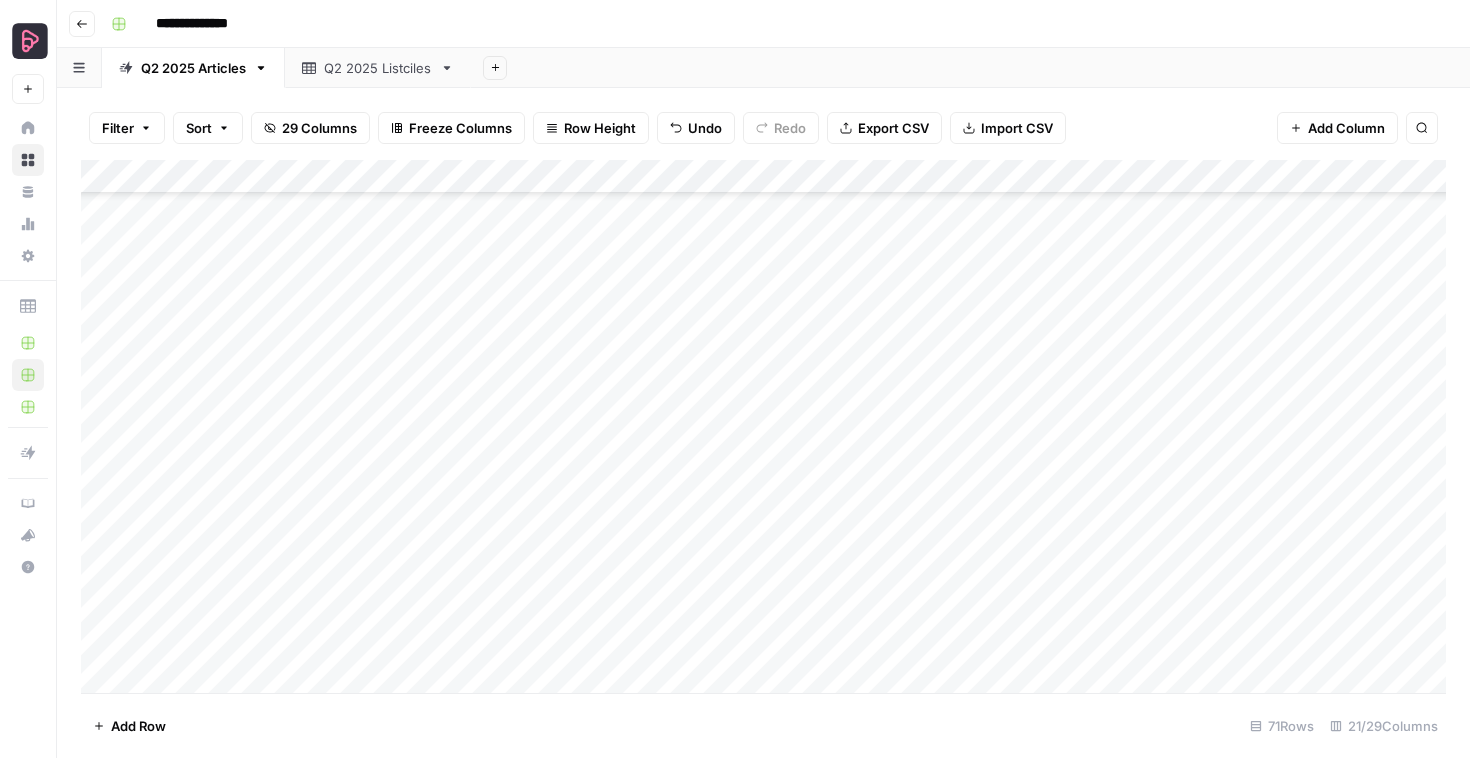 click on "Add Column" at bounding box center (763, 426) 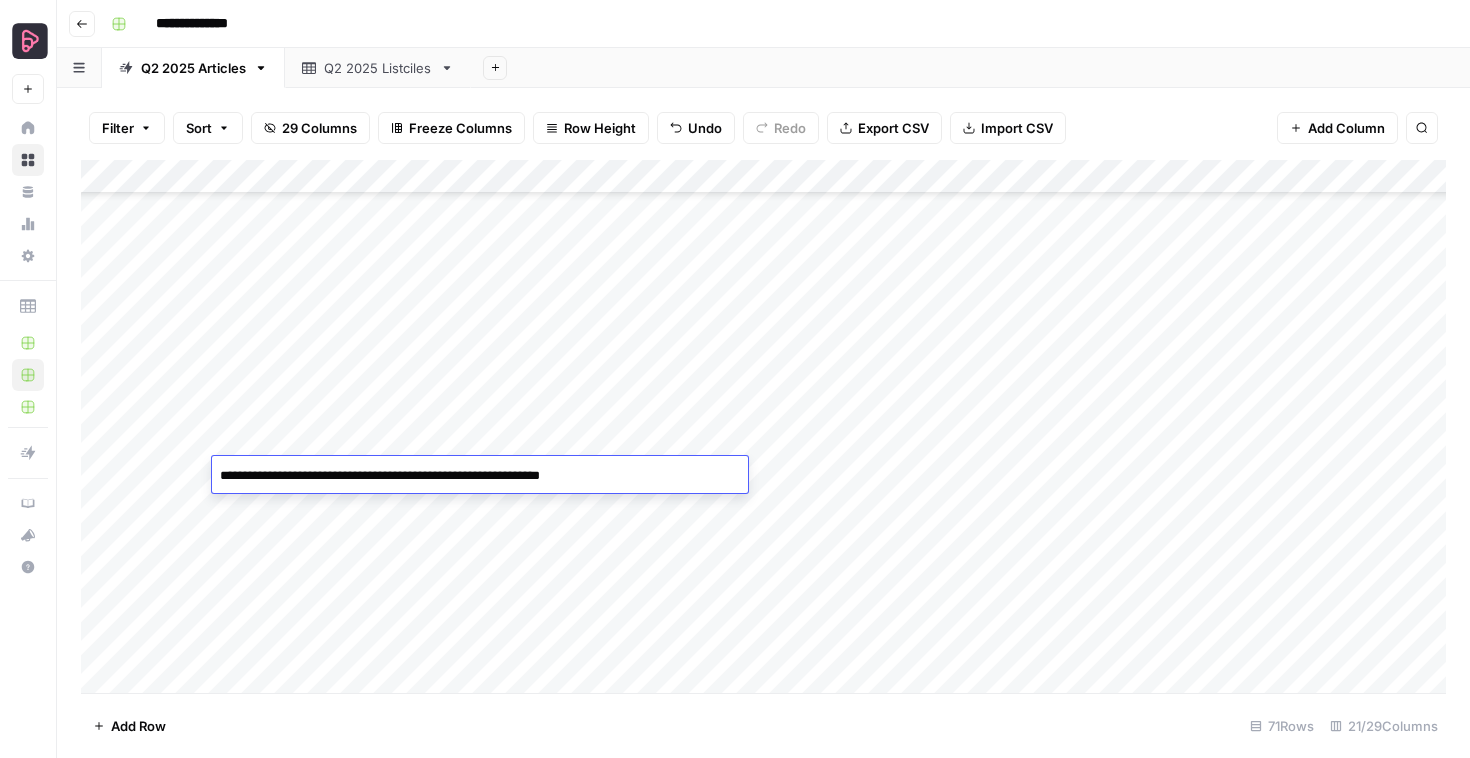 click on "**********" at bounding box center [480, 476] 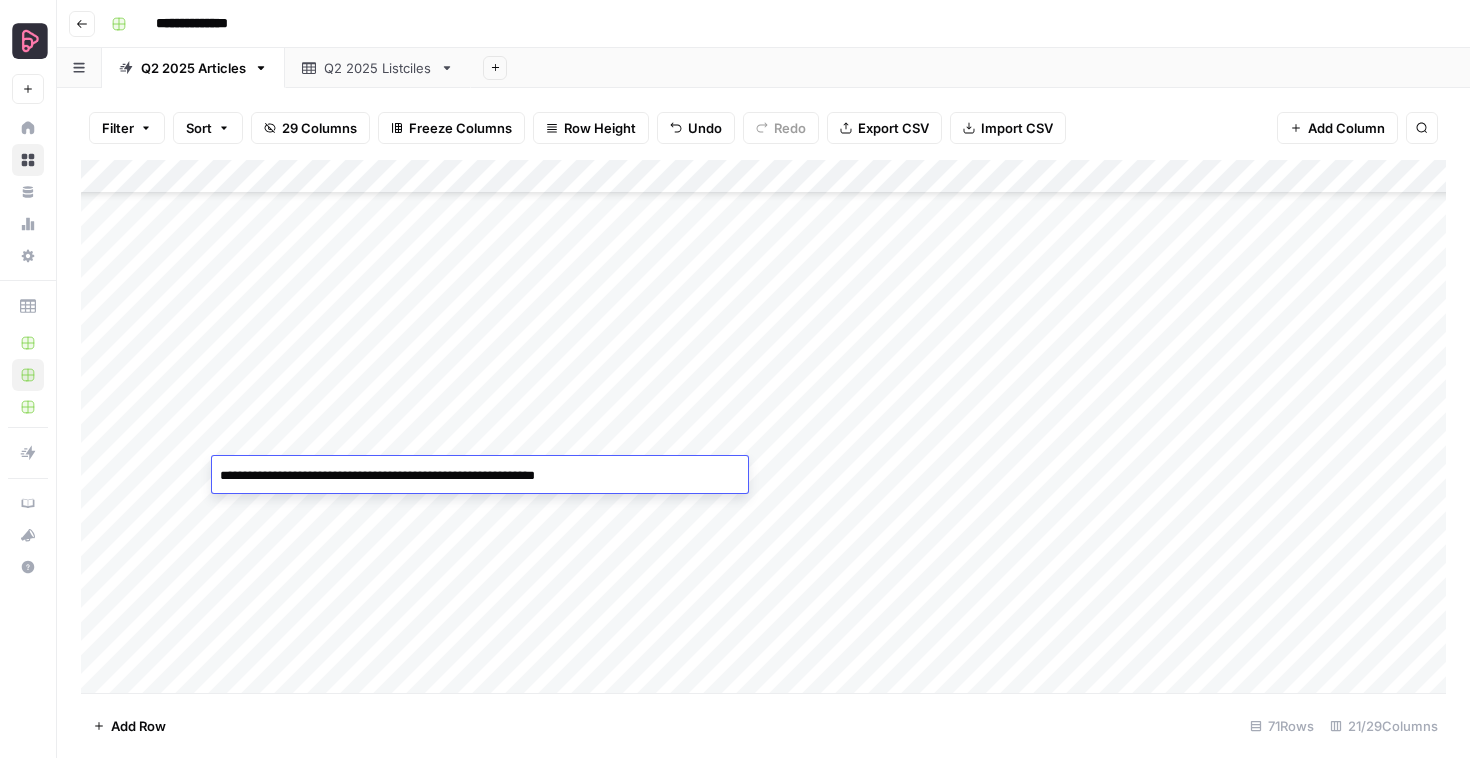 type on "**********" 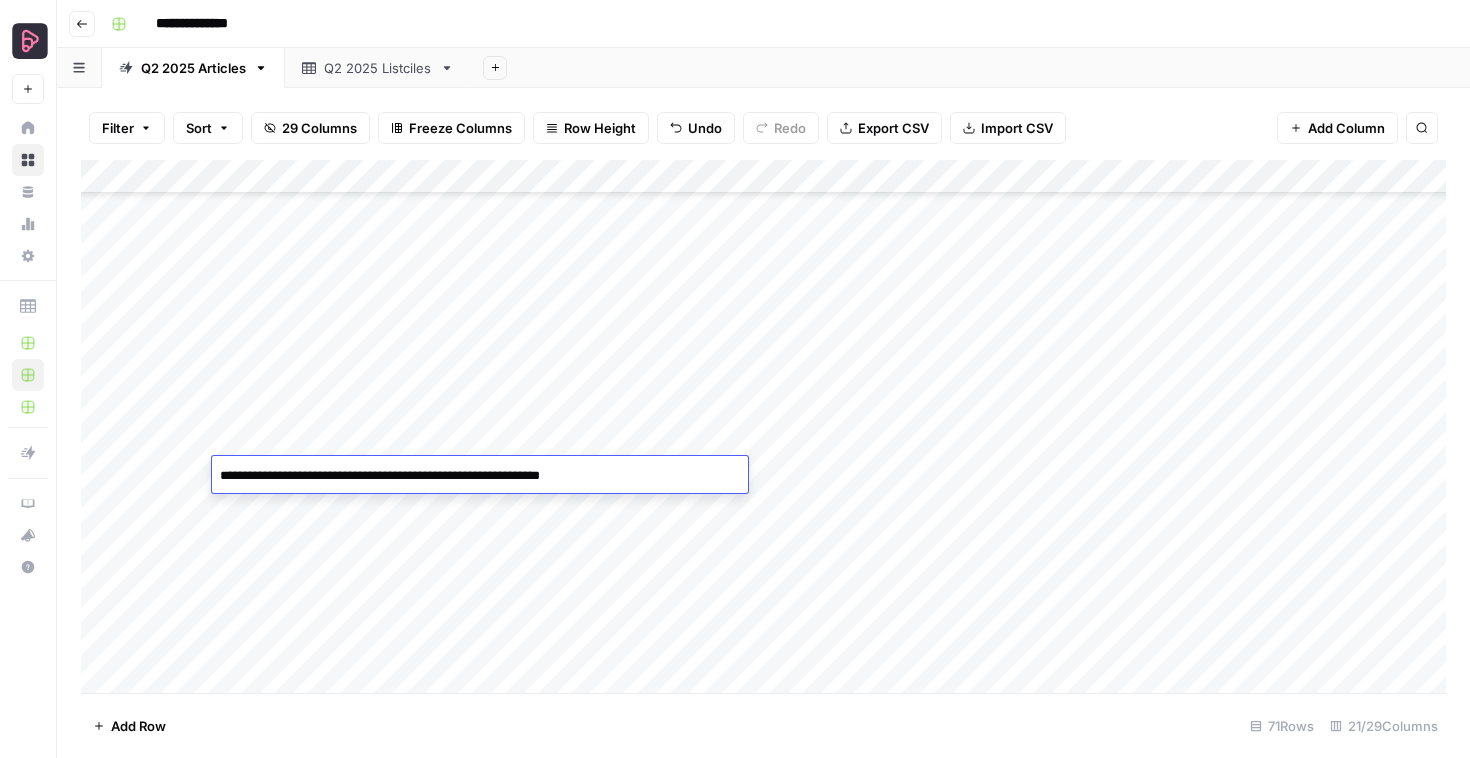 click on "Add Column" at bounding box center (763, 426) 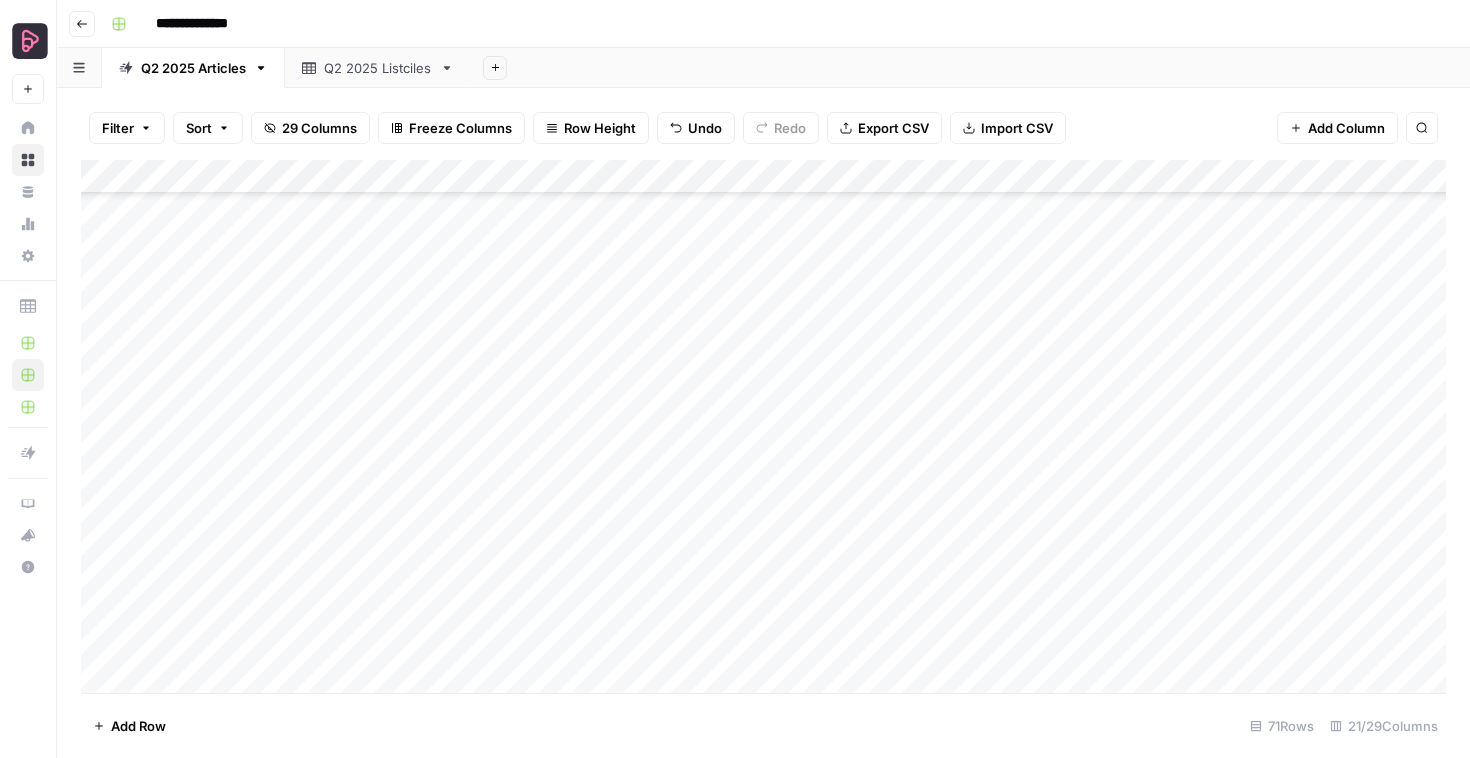 click on "Add Column" at bounding box center (763, 426) 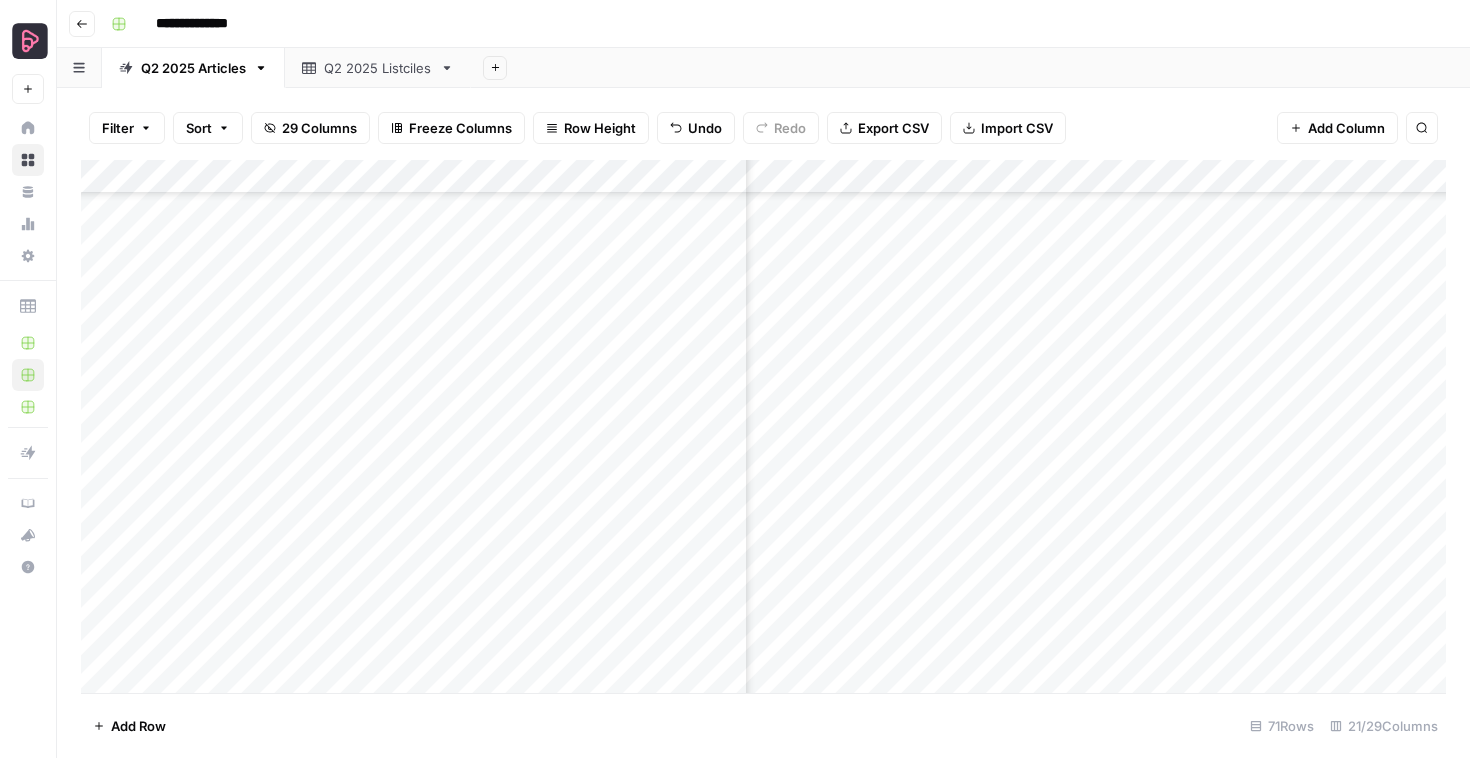 click on "Add Column" at bounding box center [763, 426] 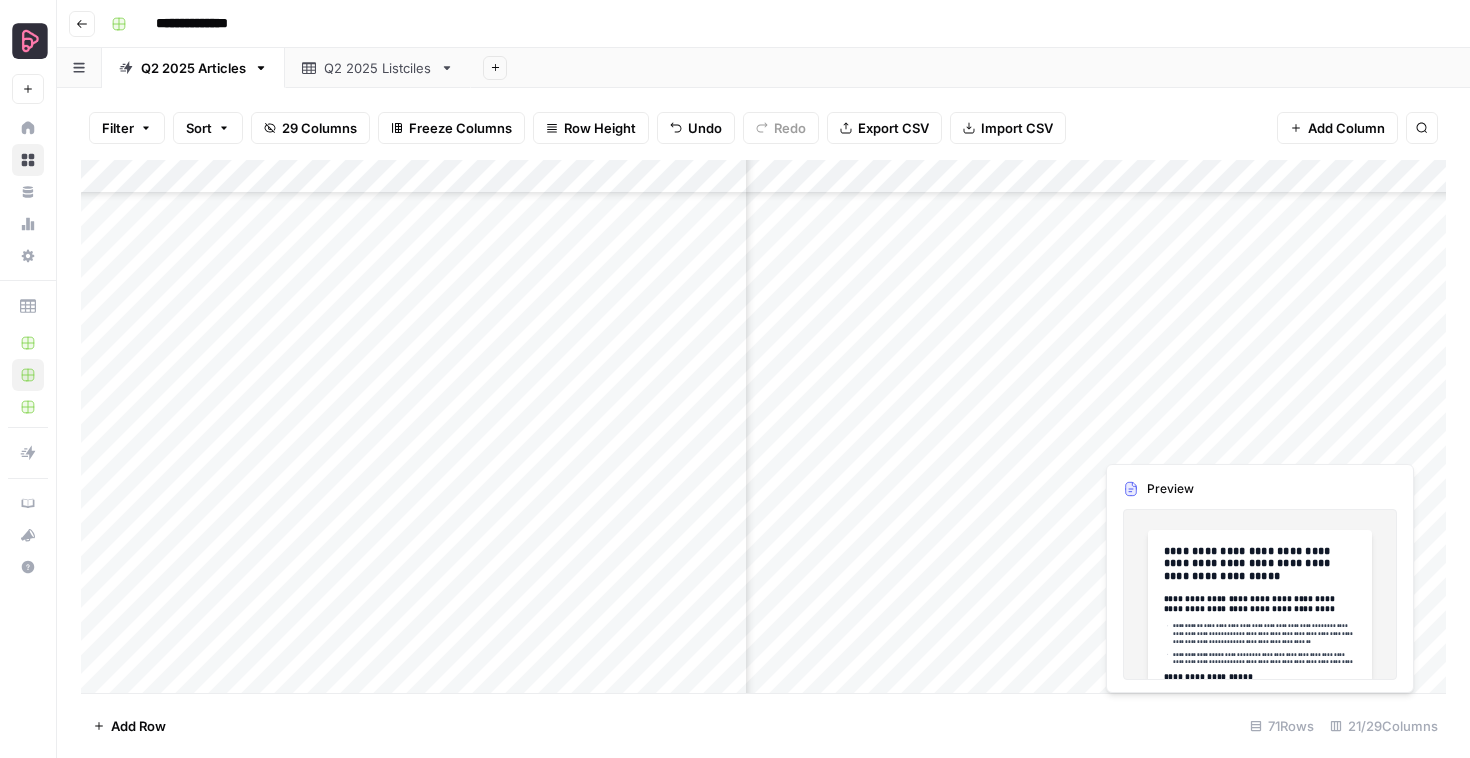 click on "Add Column" at bounding box center (763, 426) 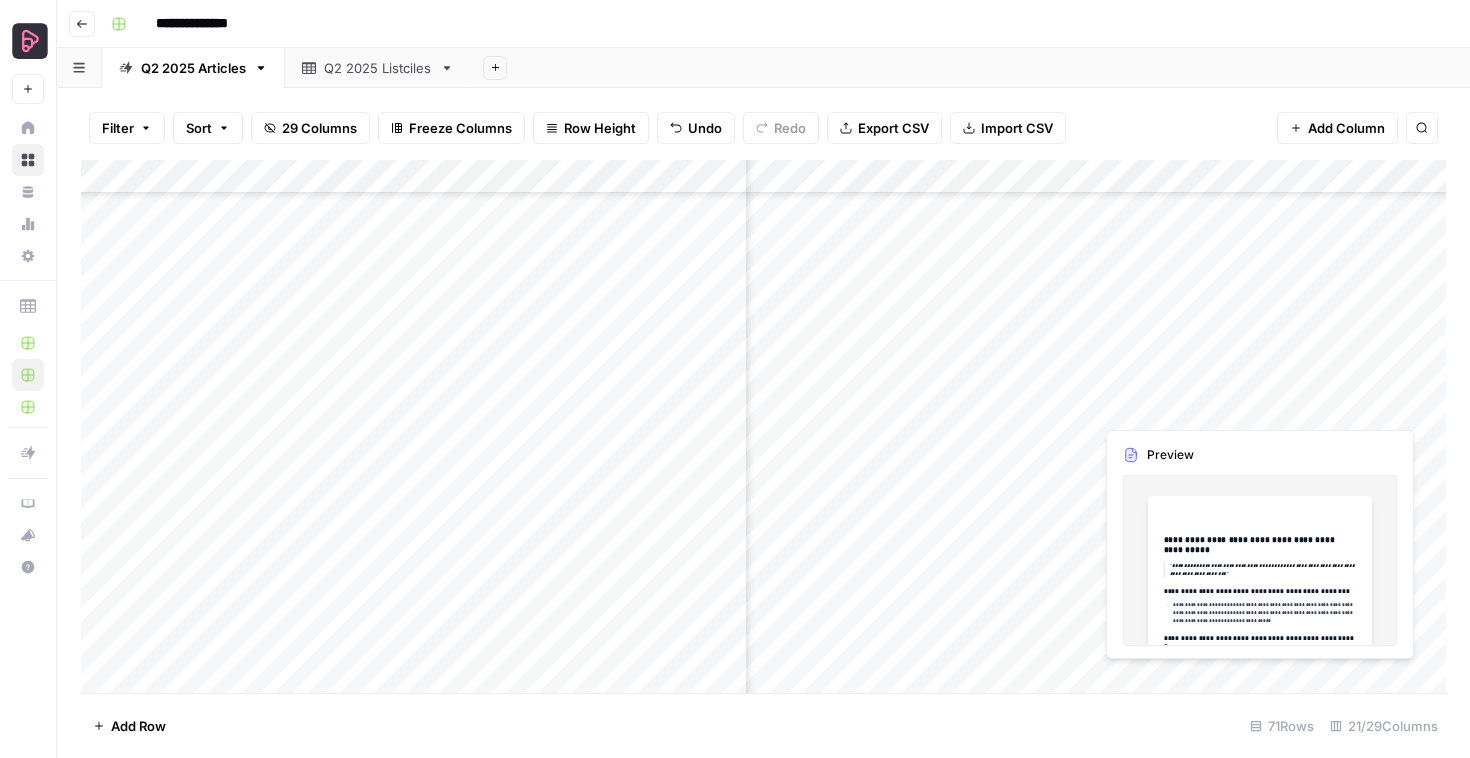 click on "Add Column" at bounding box center (763, 426) 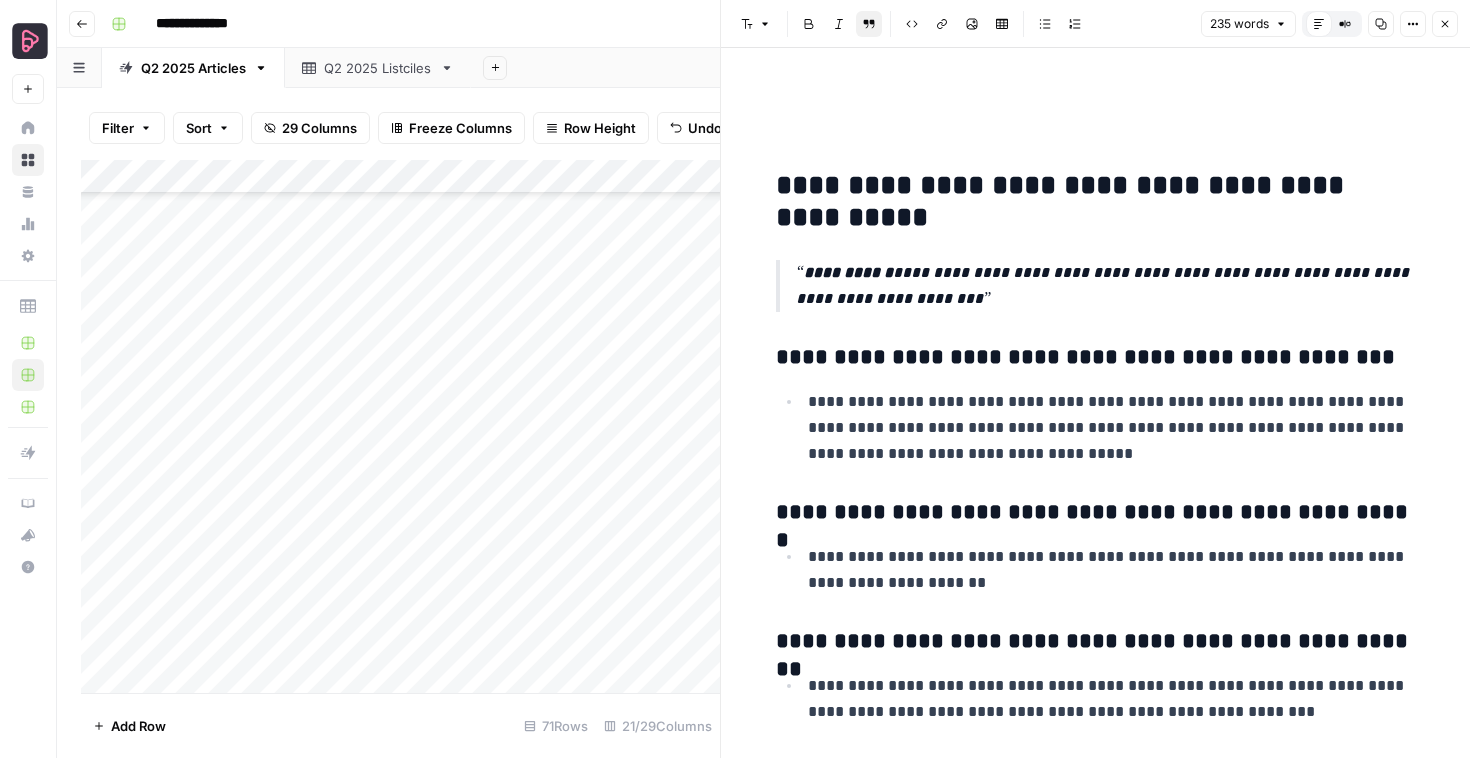 click on "**********" at bounding box center (1096, 358) 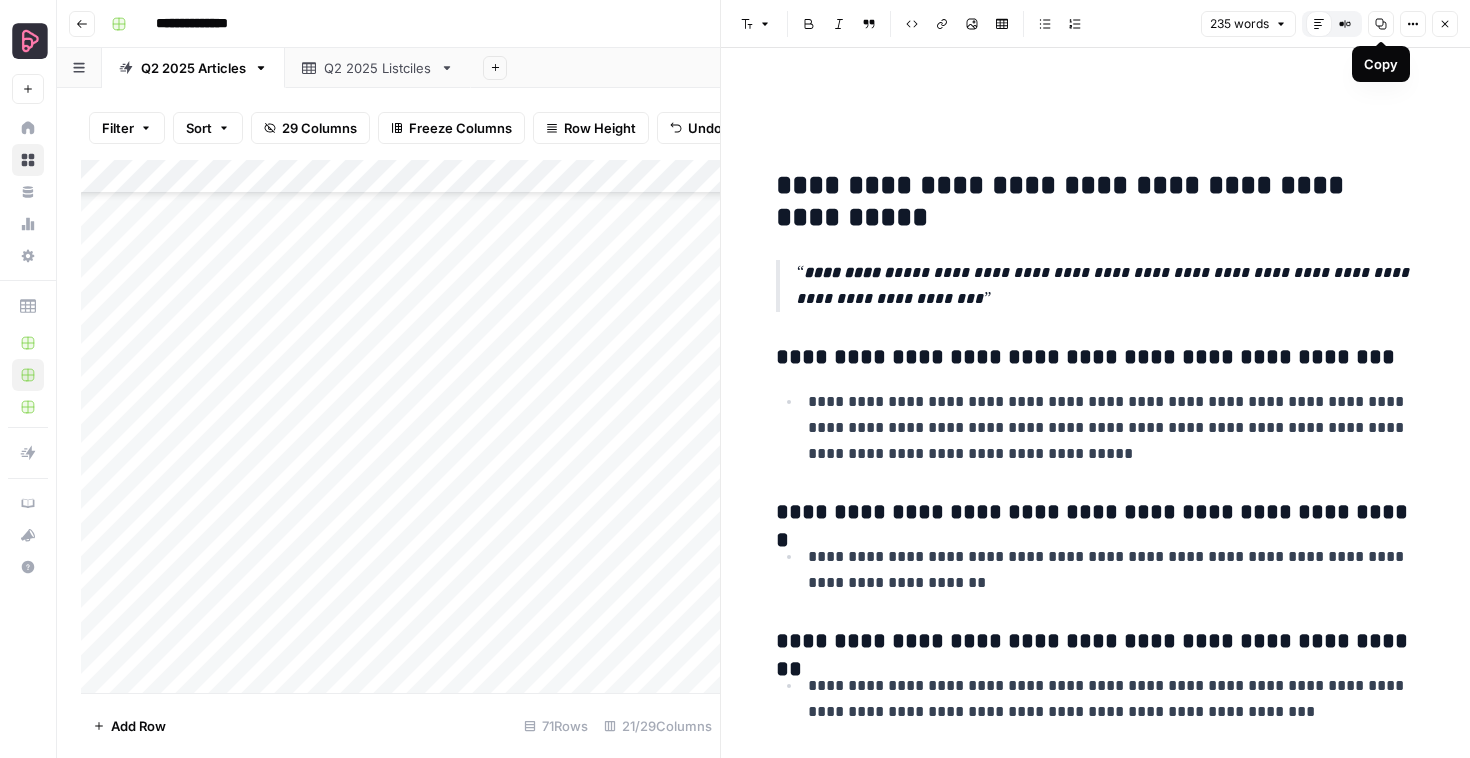 click on "Copy" at bounding box center [1381, 24] 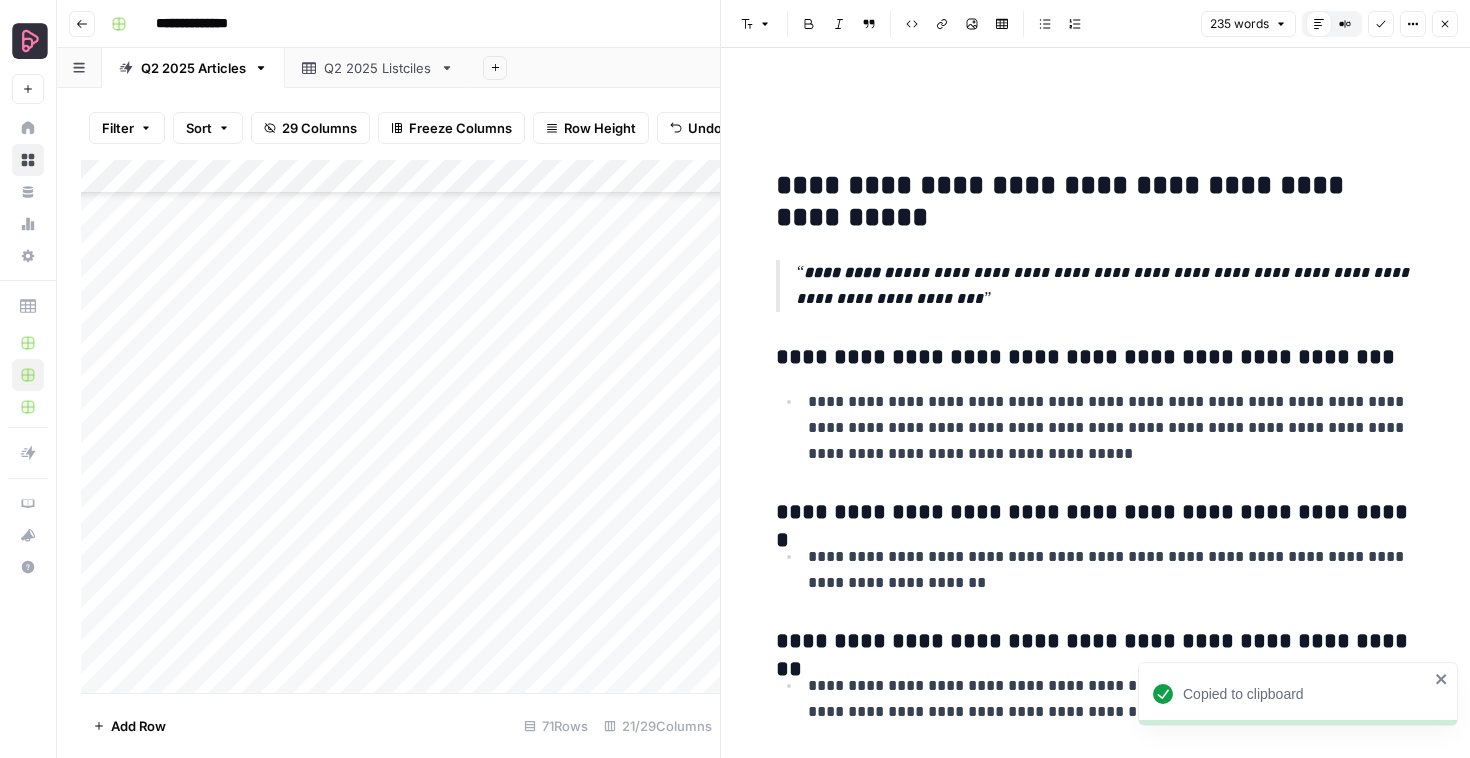 click 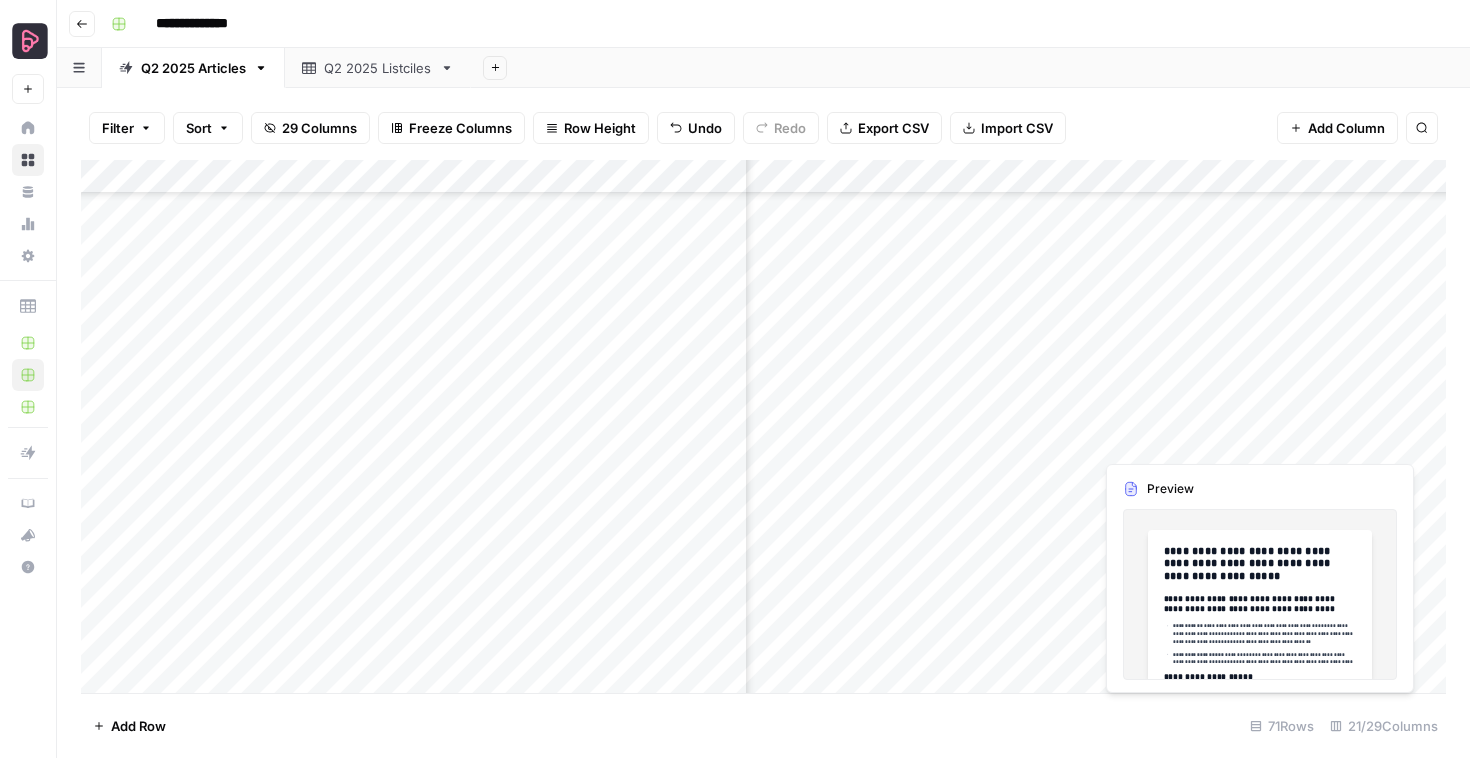 click on "Add Column" at bounding box center [763, 426] 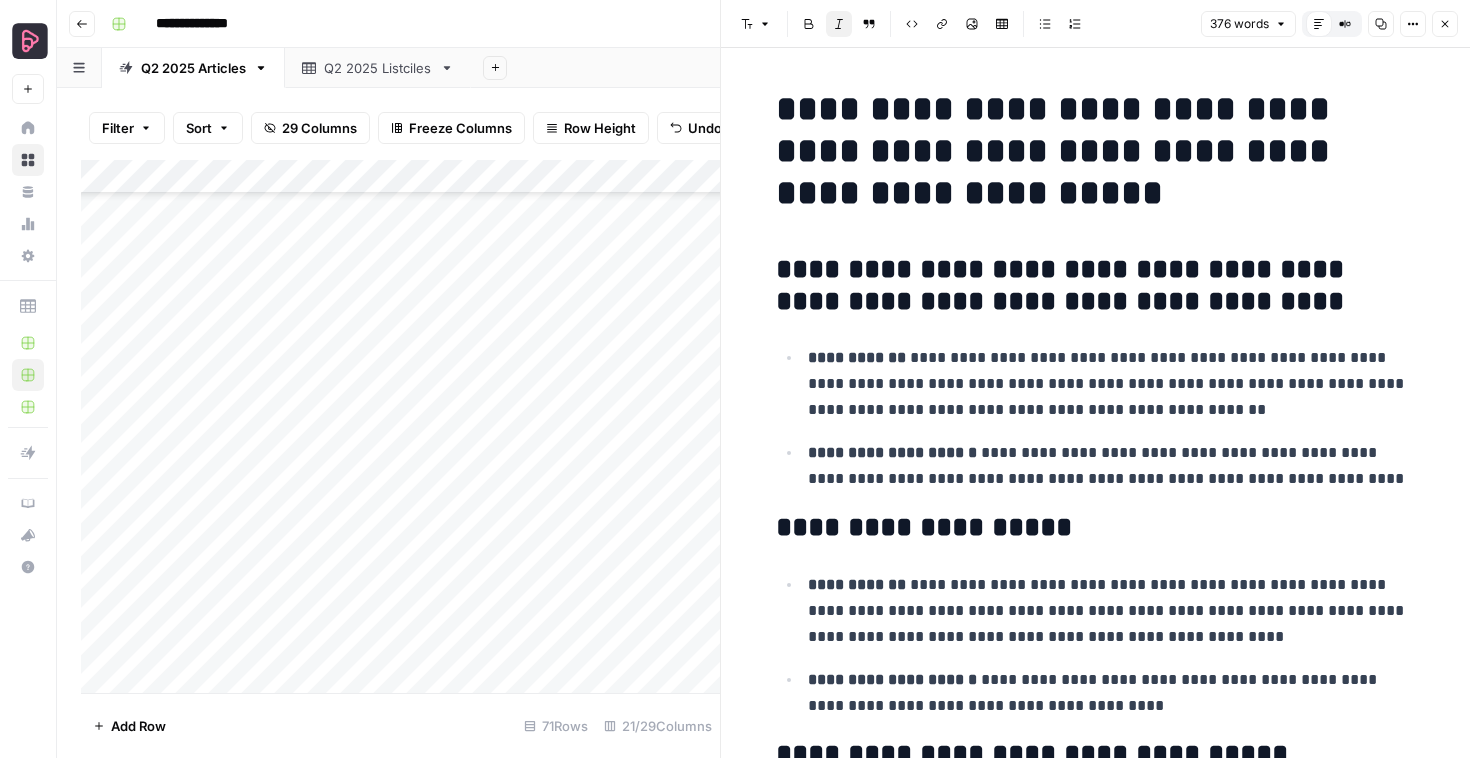 click on "**********" at bounding box center (1096, 1153) 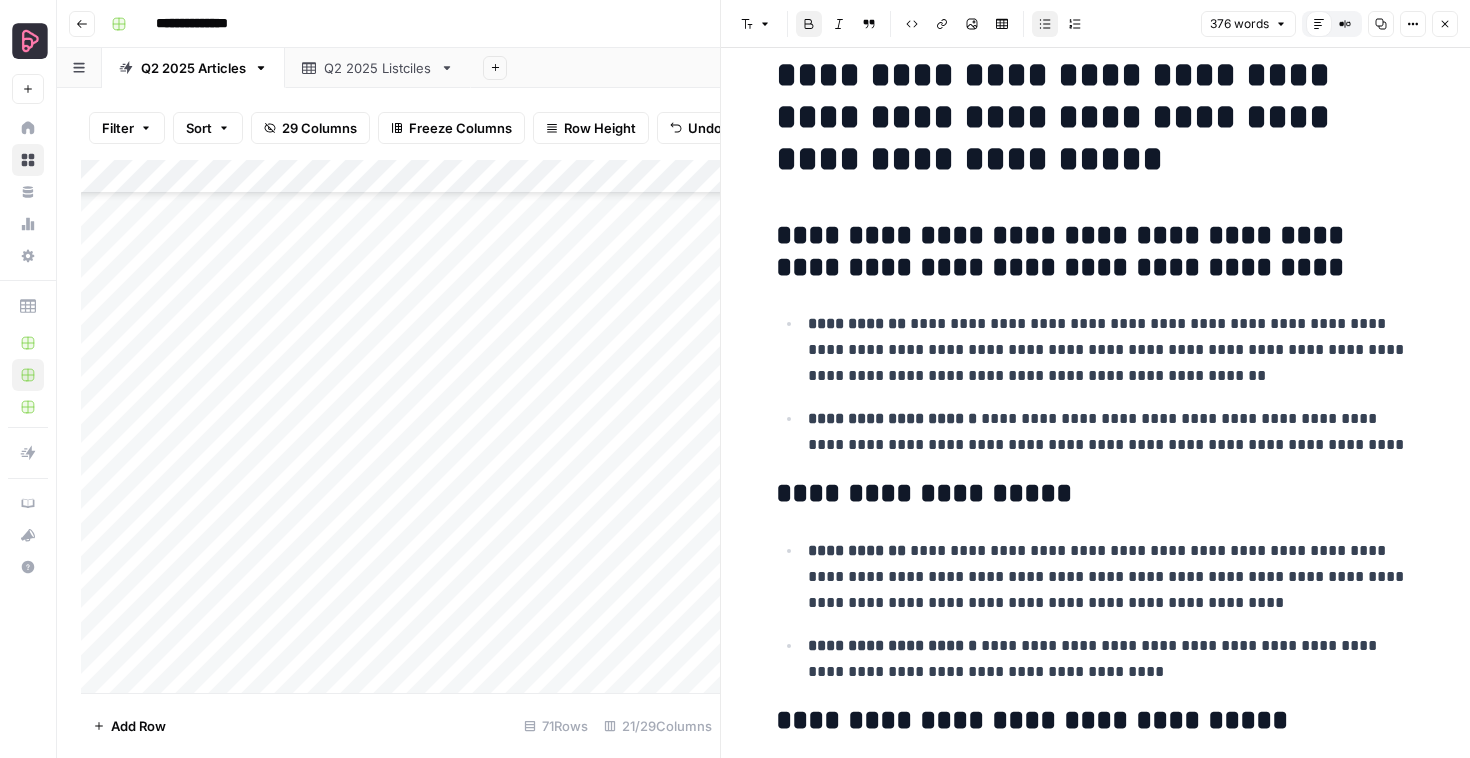 scroll, scrollTop: 0, scrollLeft: 0, axis: both 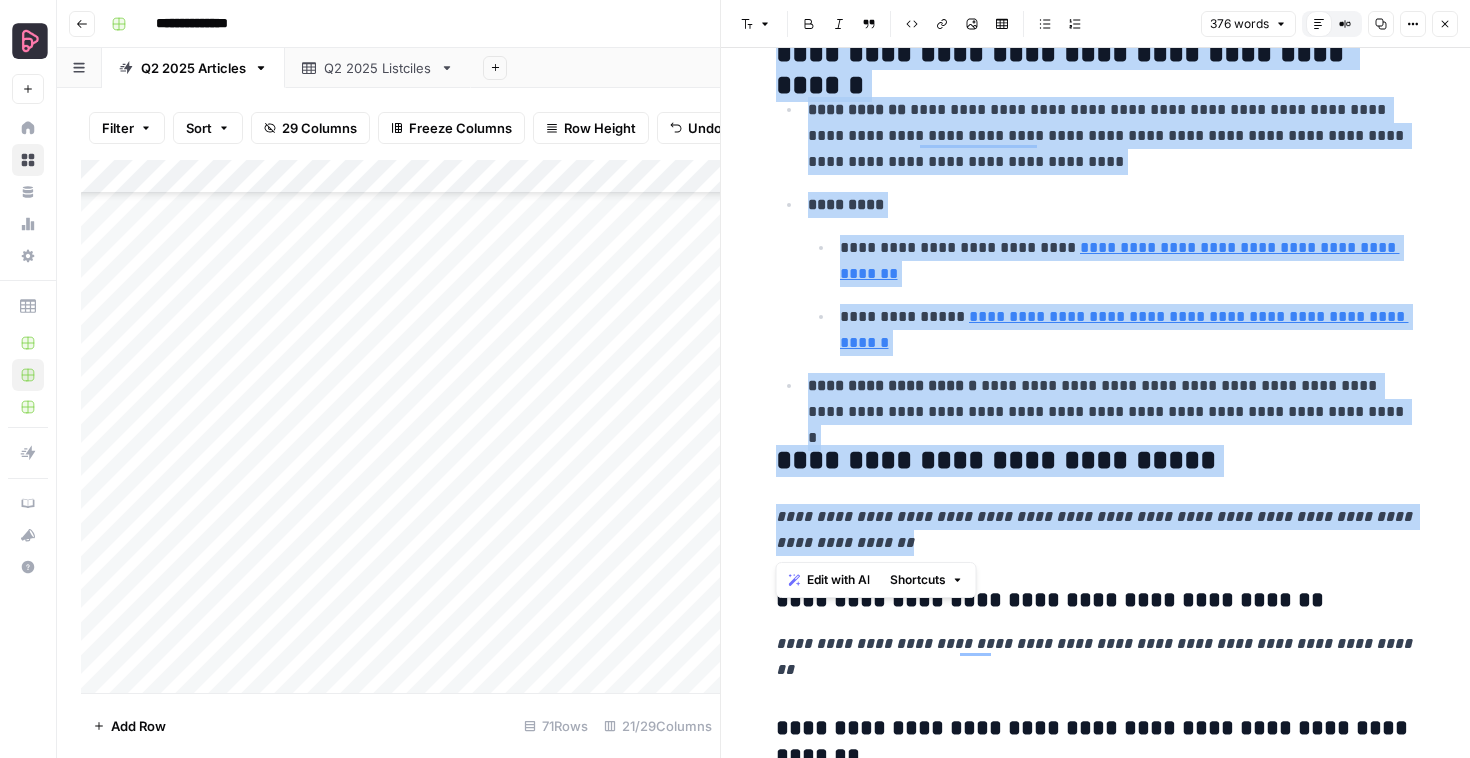 drag, startPoint x: 780, startPoint y: 107, endPoint x: 1193, endPoint y: 542, distance: 599.8283 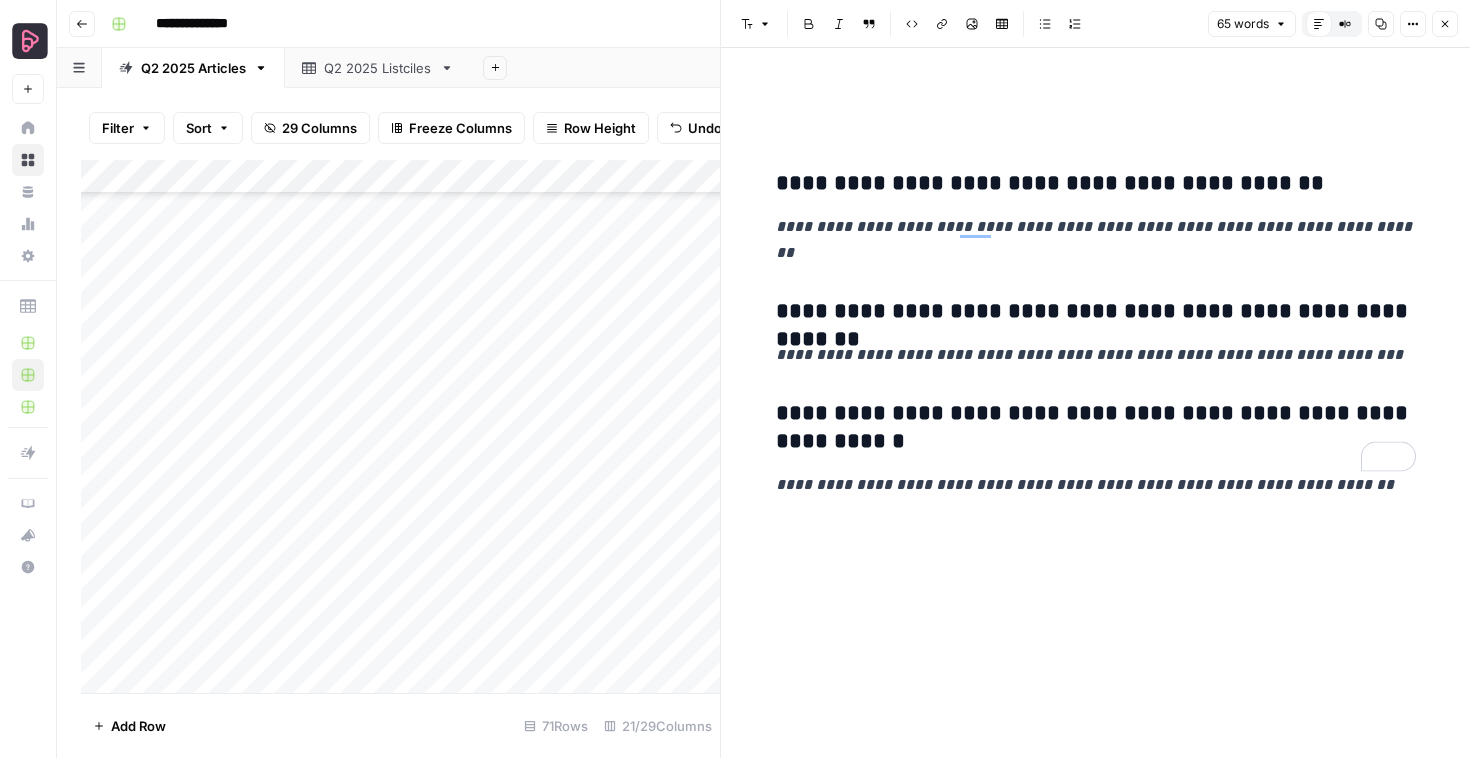 click on "**********" at bounding box center (1096, 184) 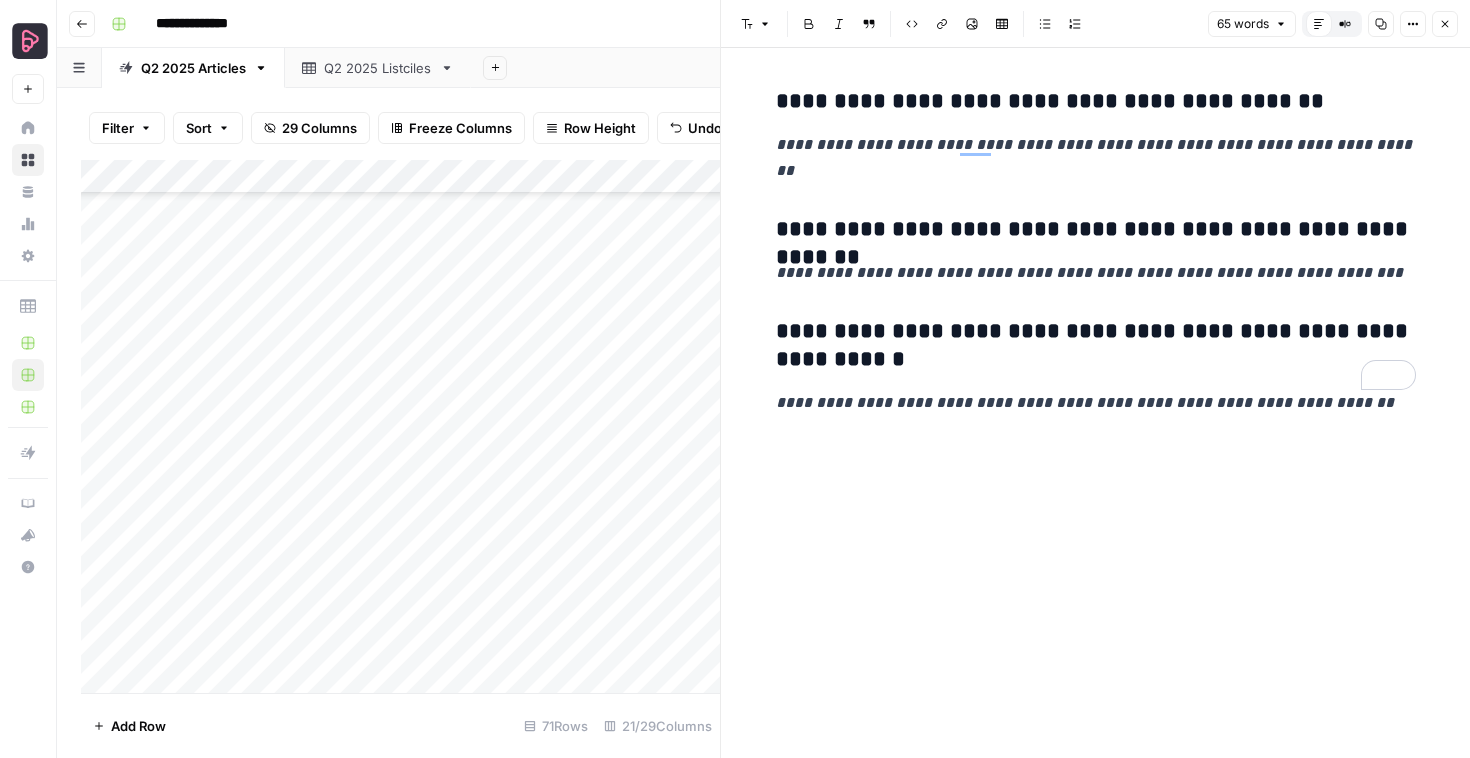 click on "**********" at bounding box center (1096, 230) 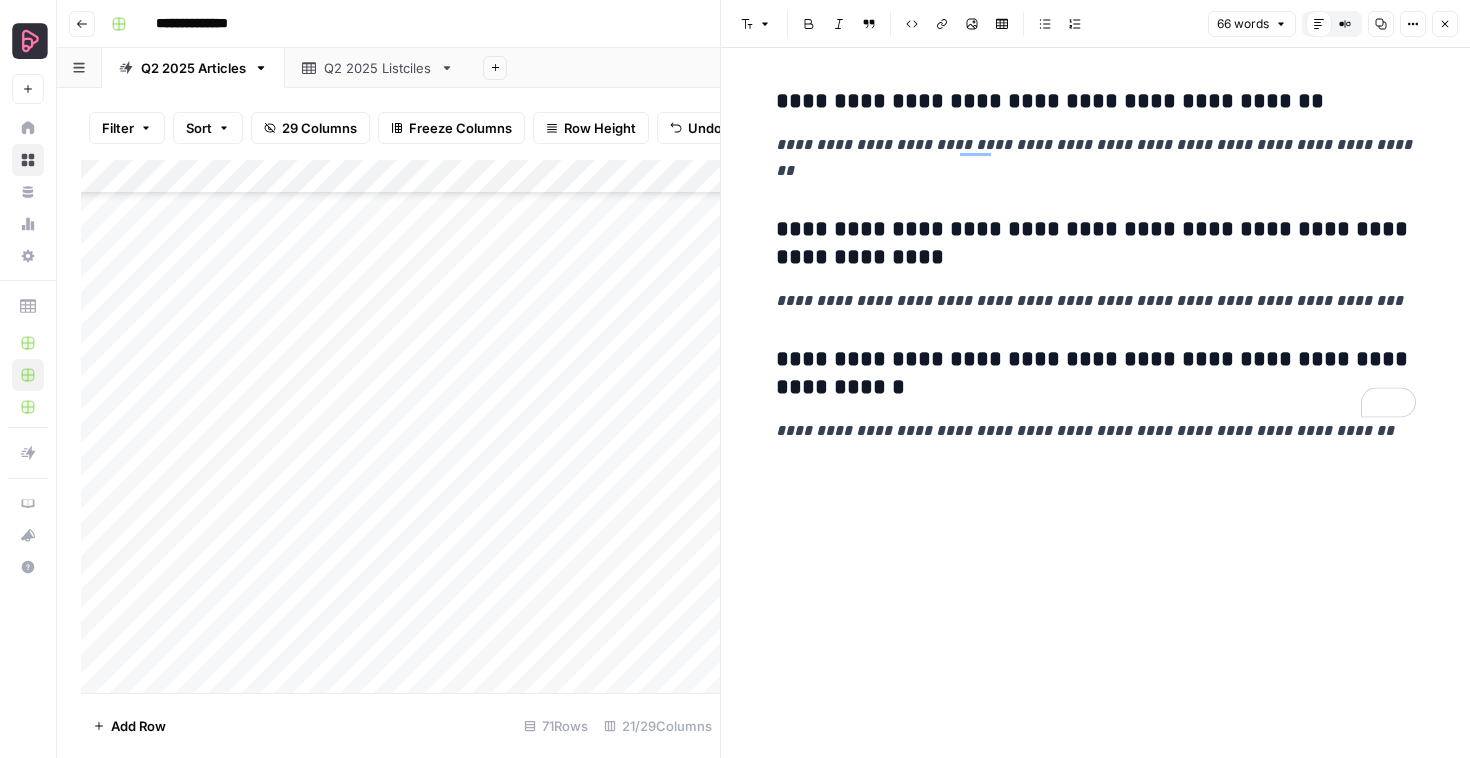 click on "**********" at bounding box center [1096, 102] 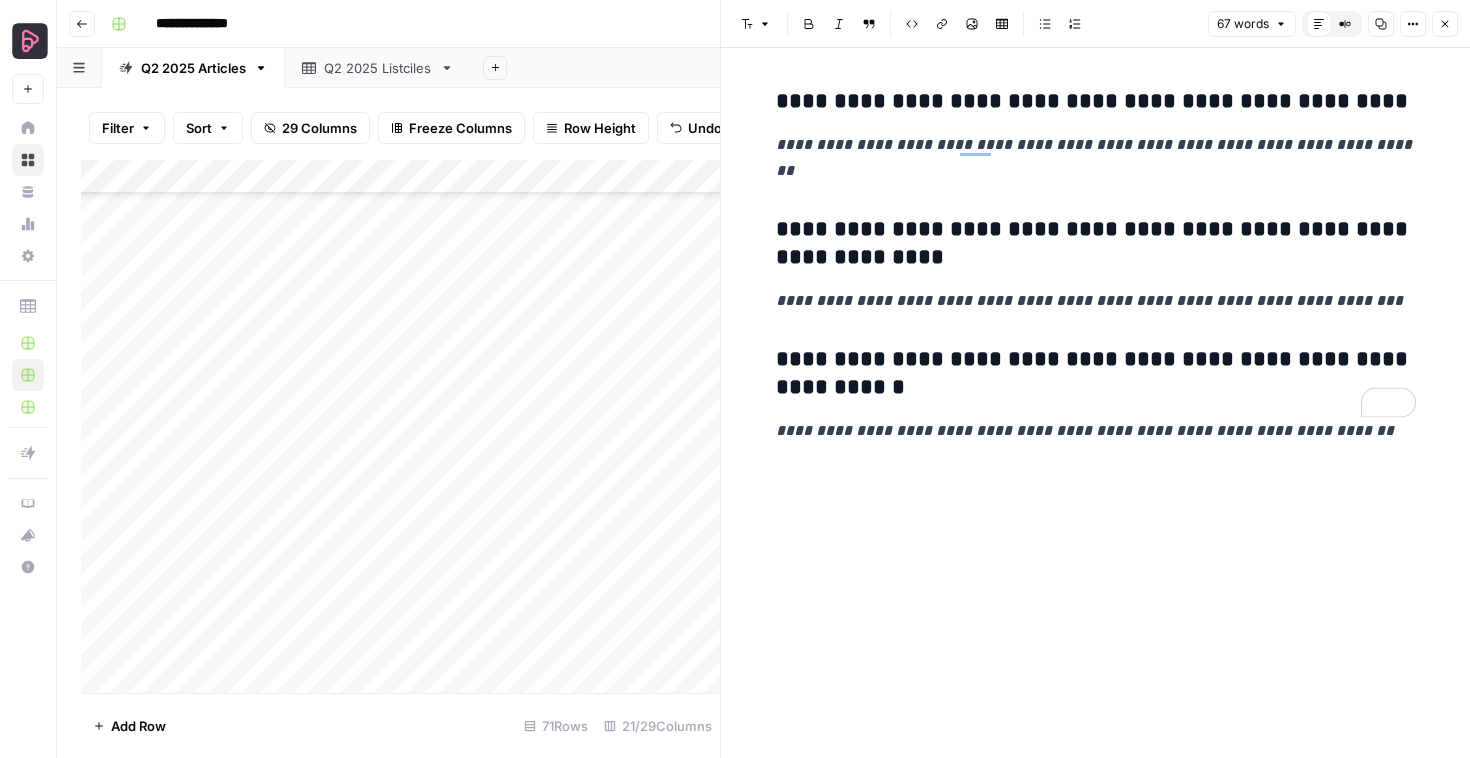 click on "**********" at bounding box center [1096, 431] 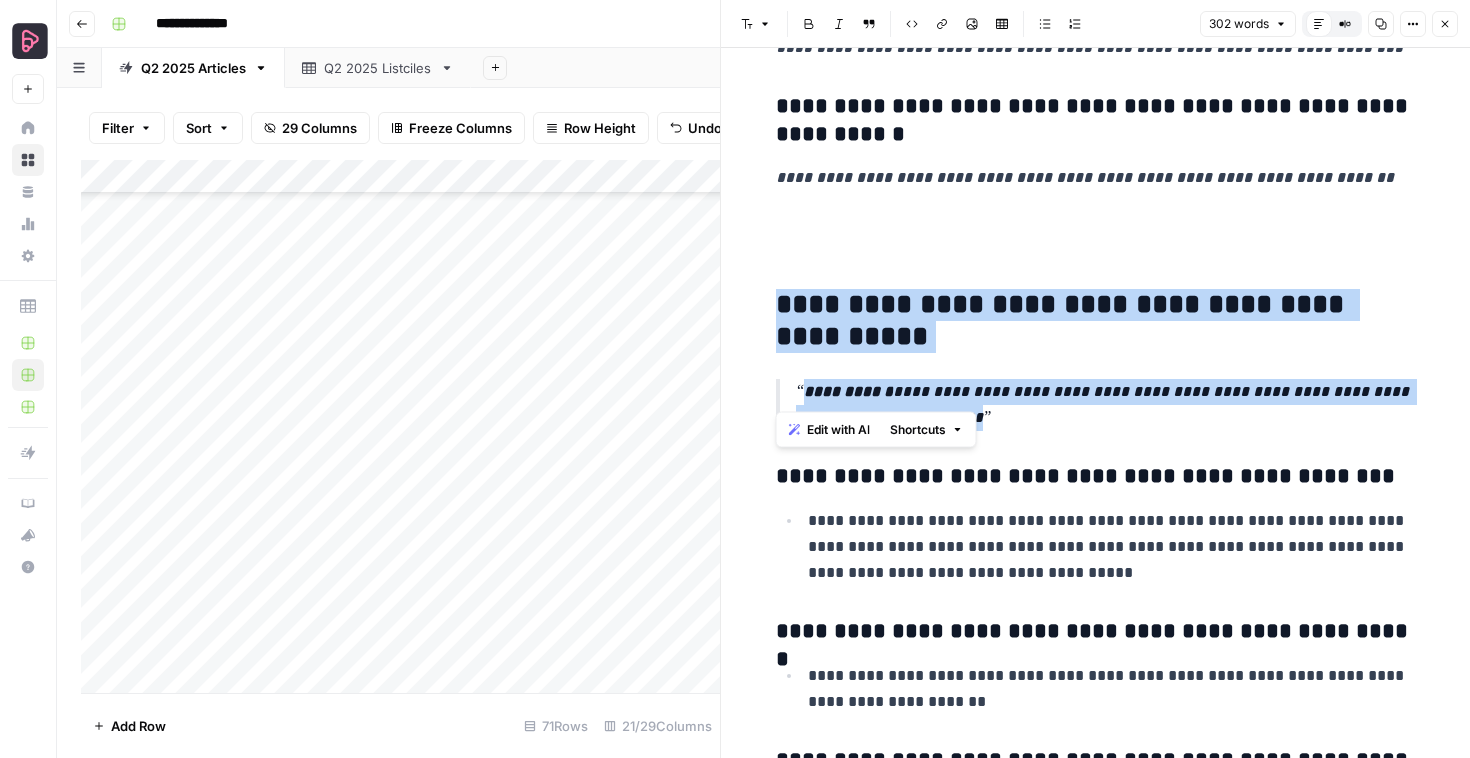 drag, startPoint x: 987, startPoint y: 394, endPoint x: 774, endPoint y: 258, distance: 252.71526 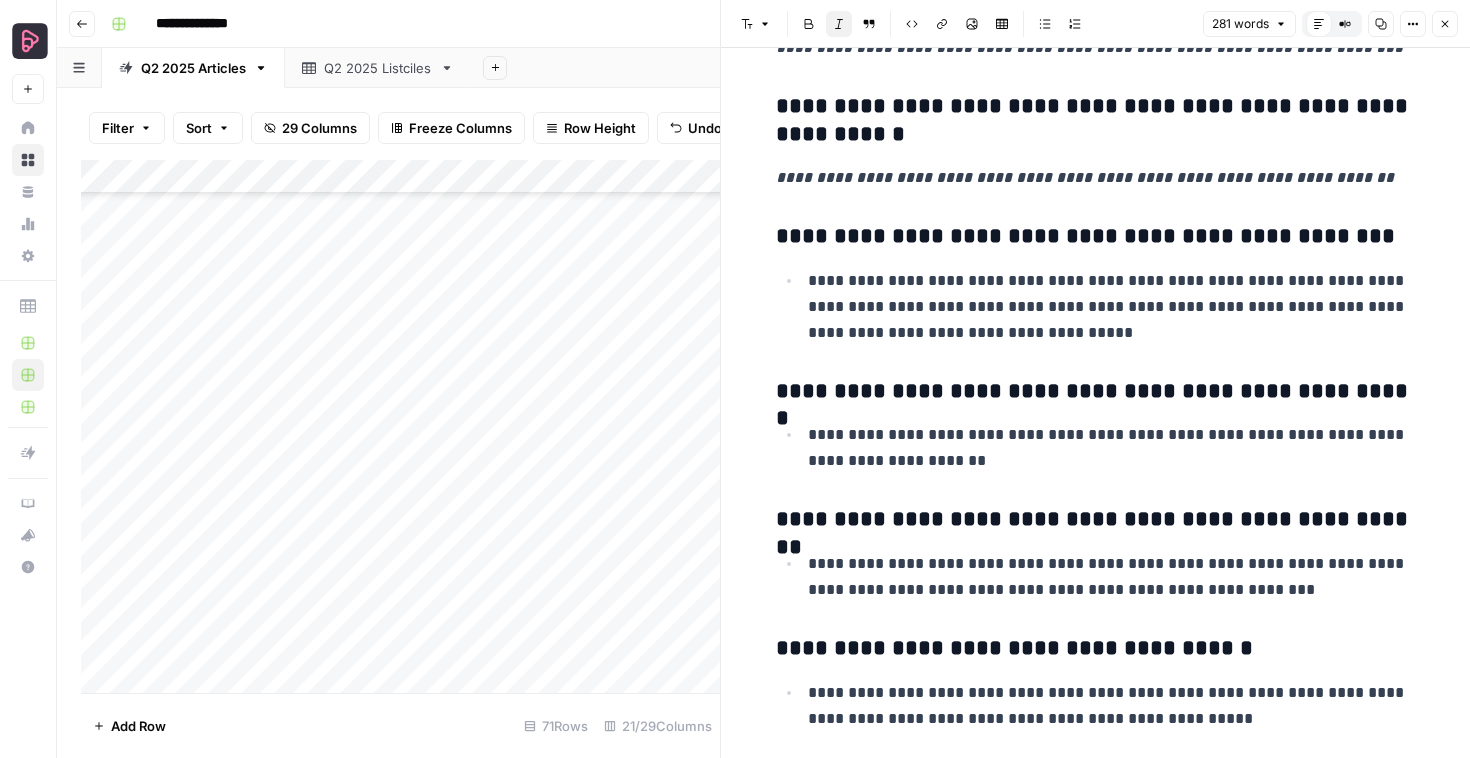click on "**********" at bounding box center (1096, 237) 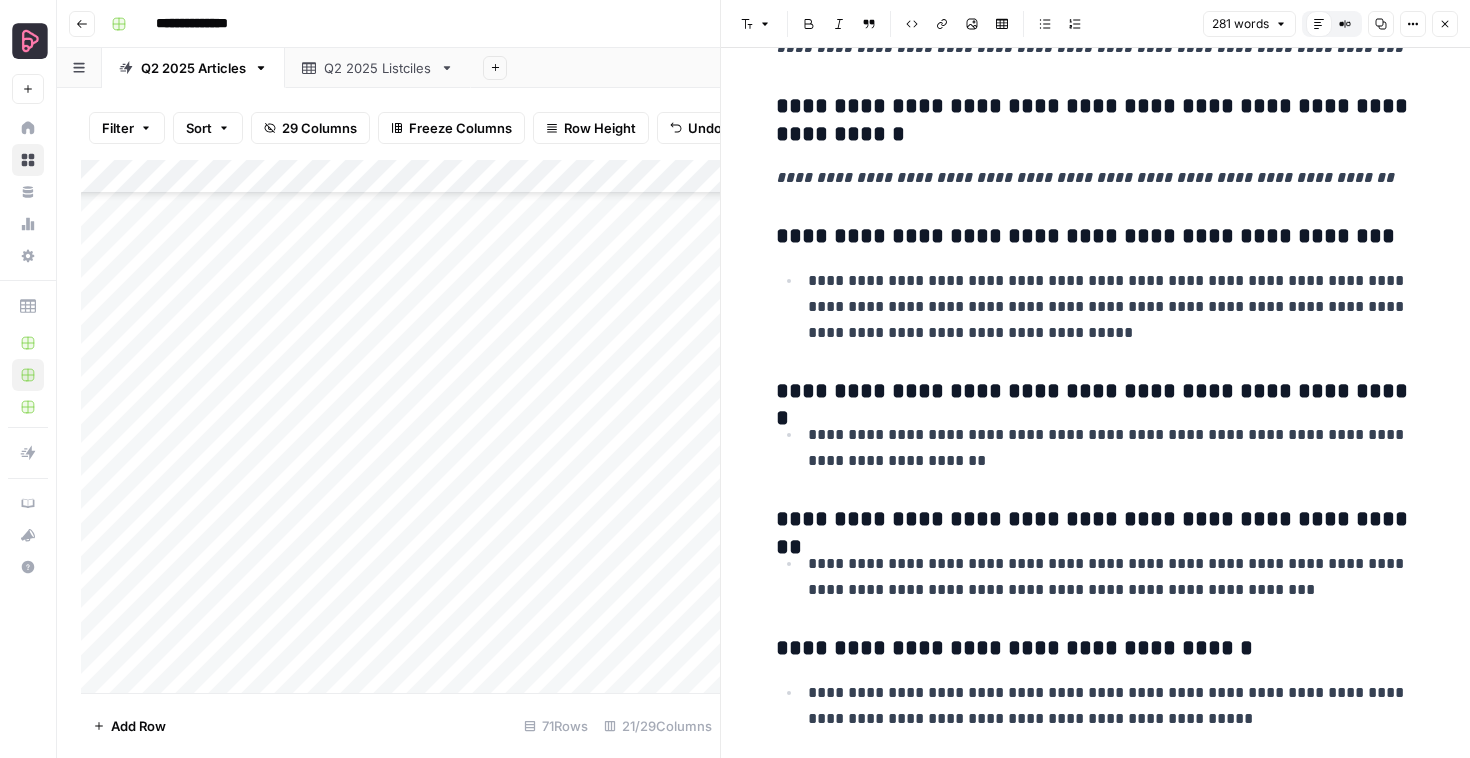 click on "**********" at bounding box center [1096, 237] 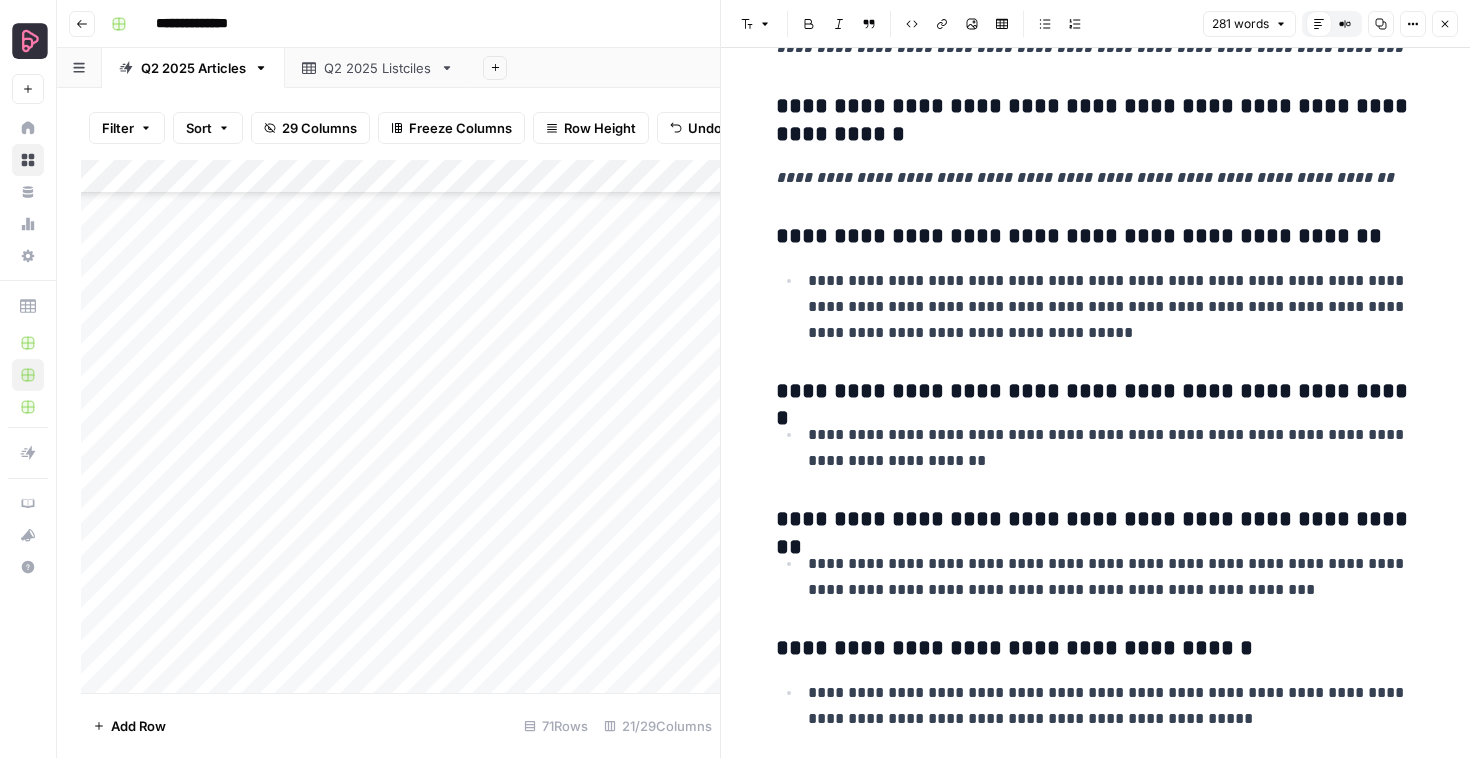 click on "**********" at bounding box center [1096, 237] 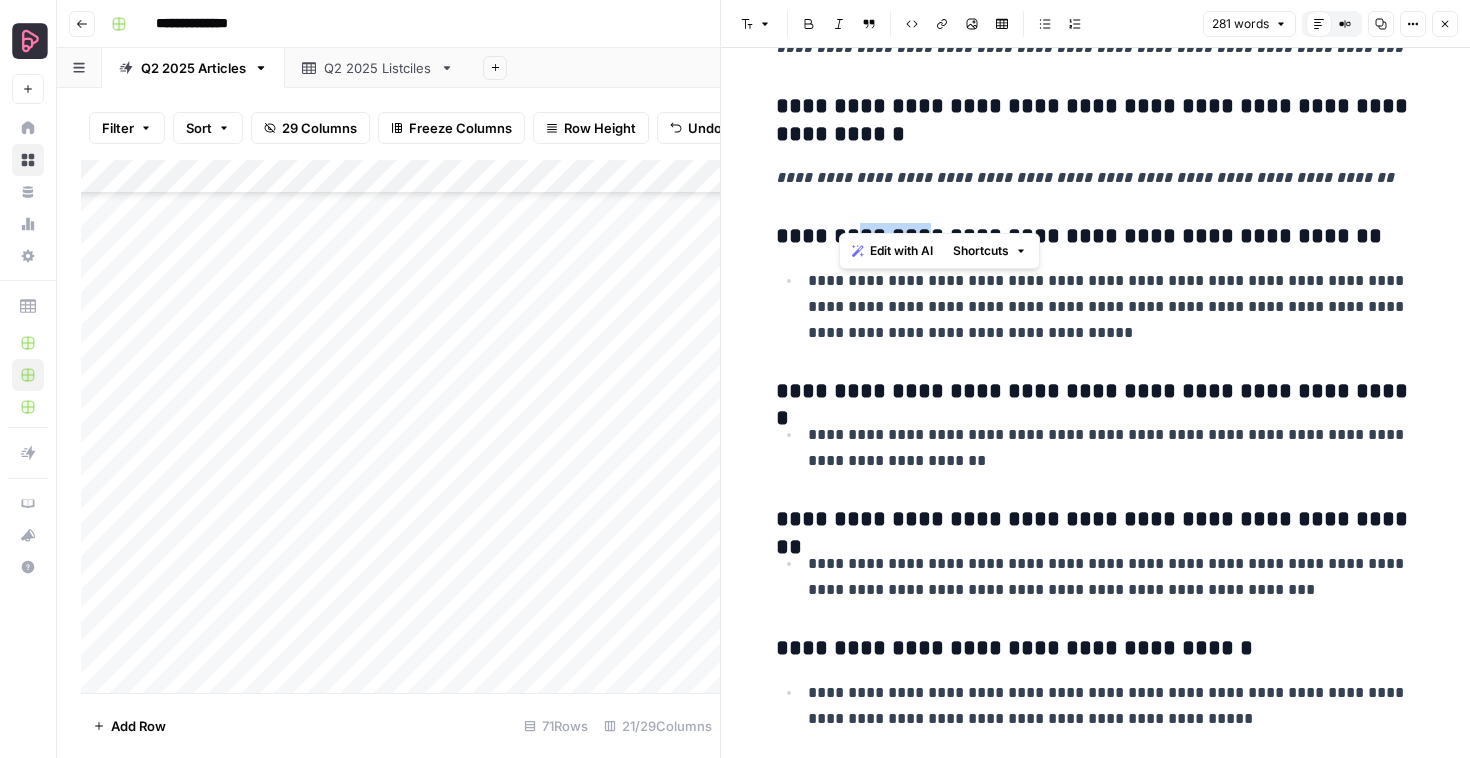 copy on "******" 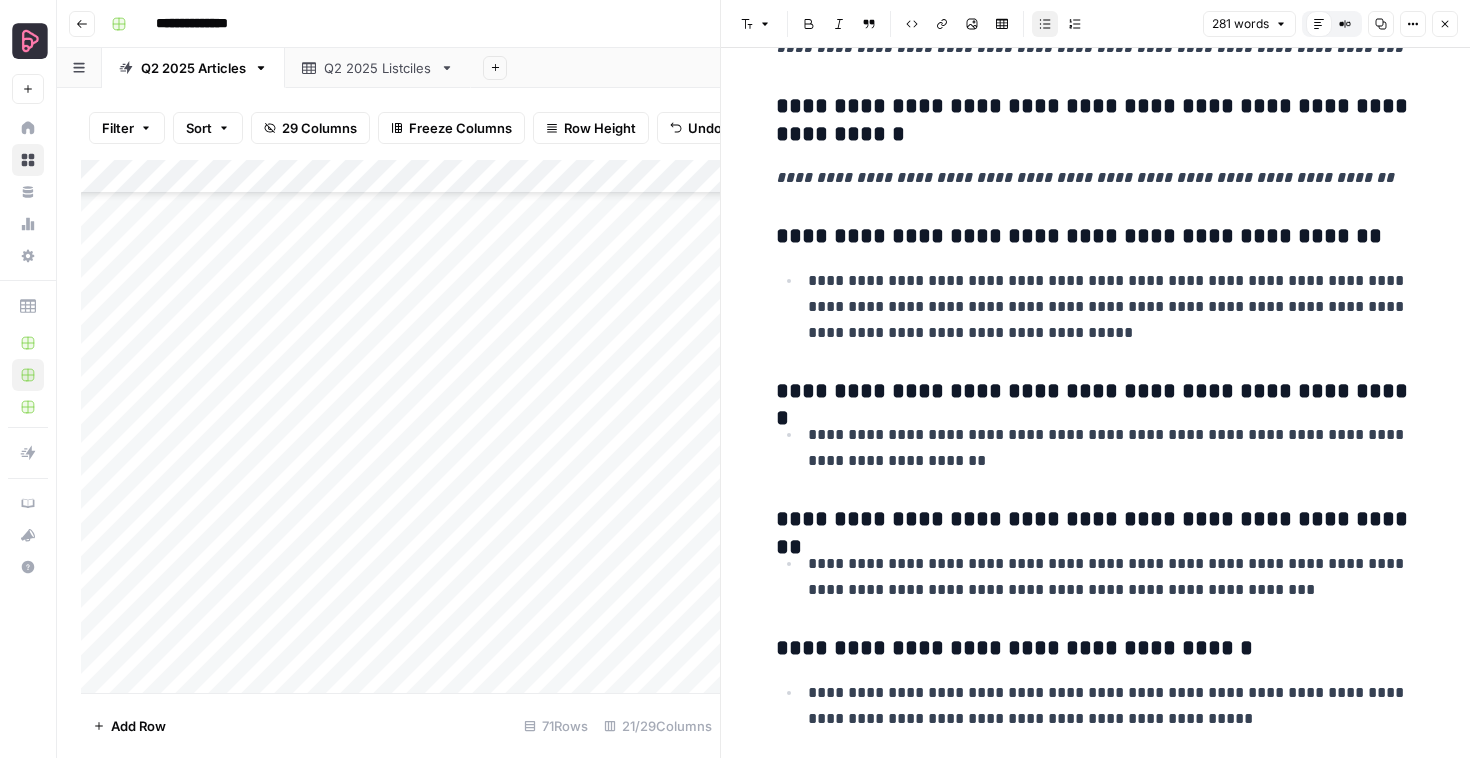 click on "**********" at bounding box center (1112, 307) 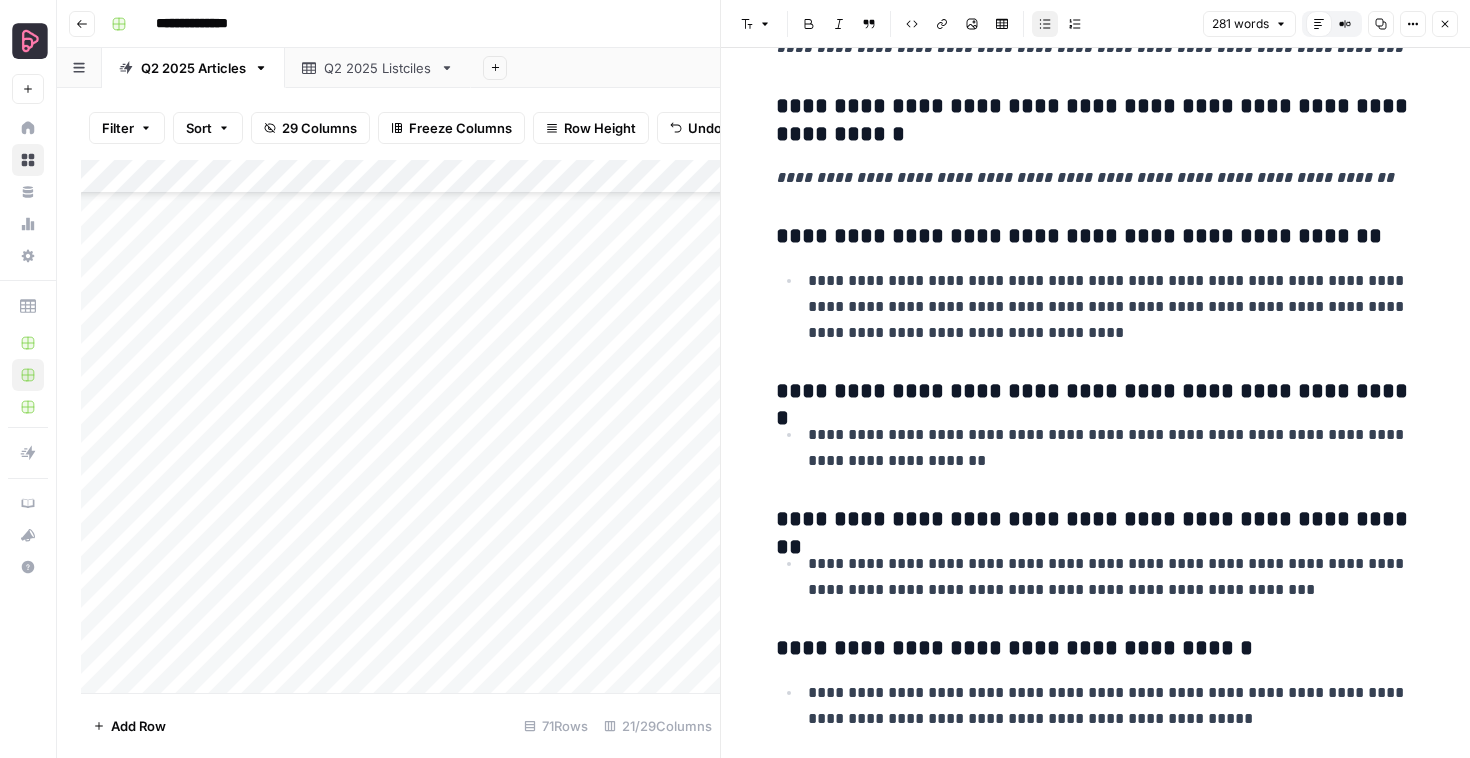 click on "**********" at bounding box center (1112, 307) 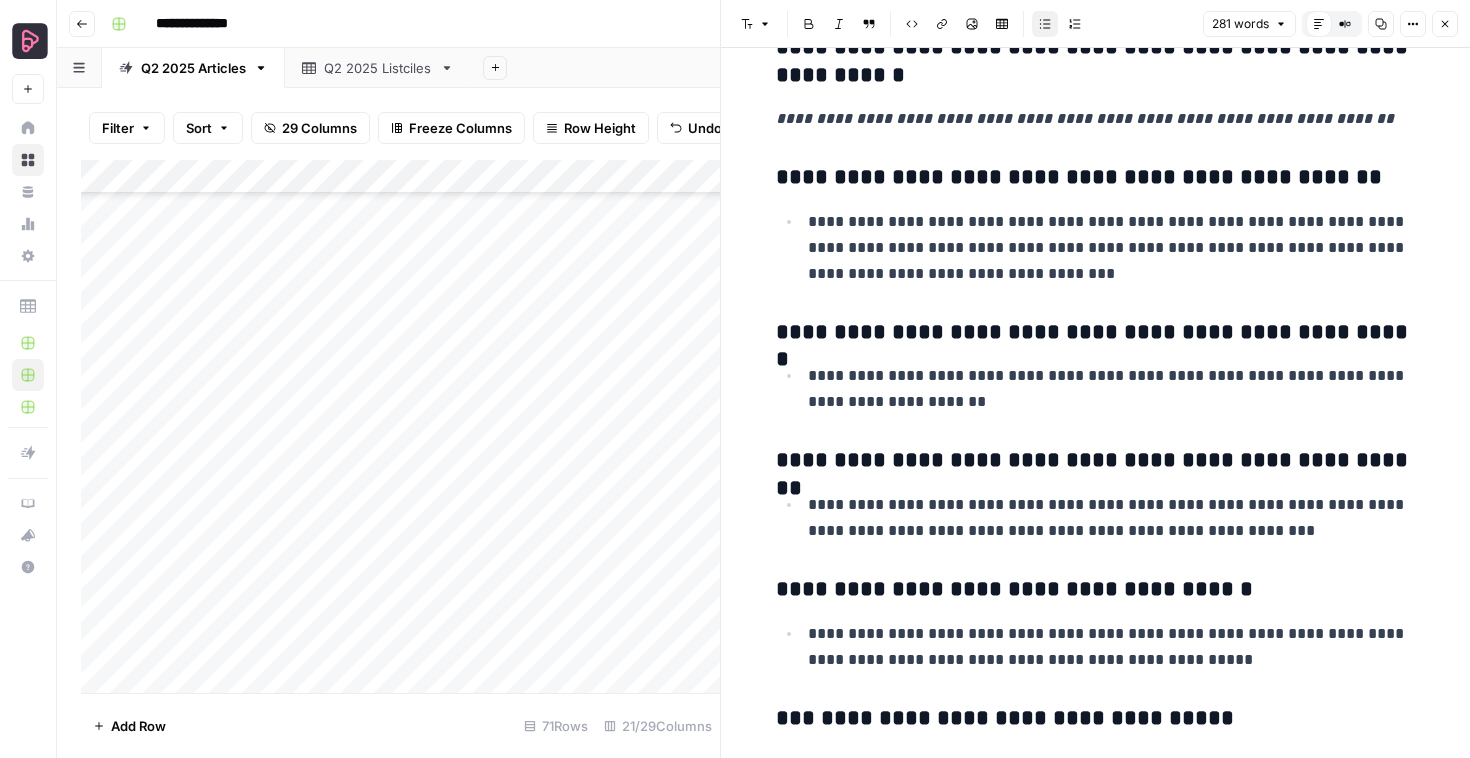 click on "**********" at bounding box center (1096, 461) 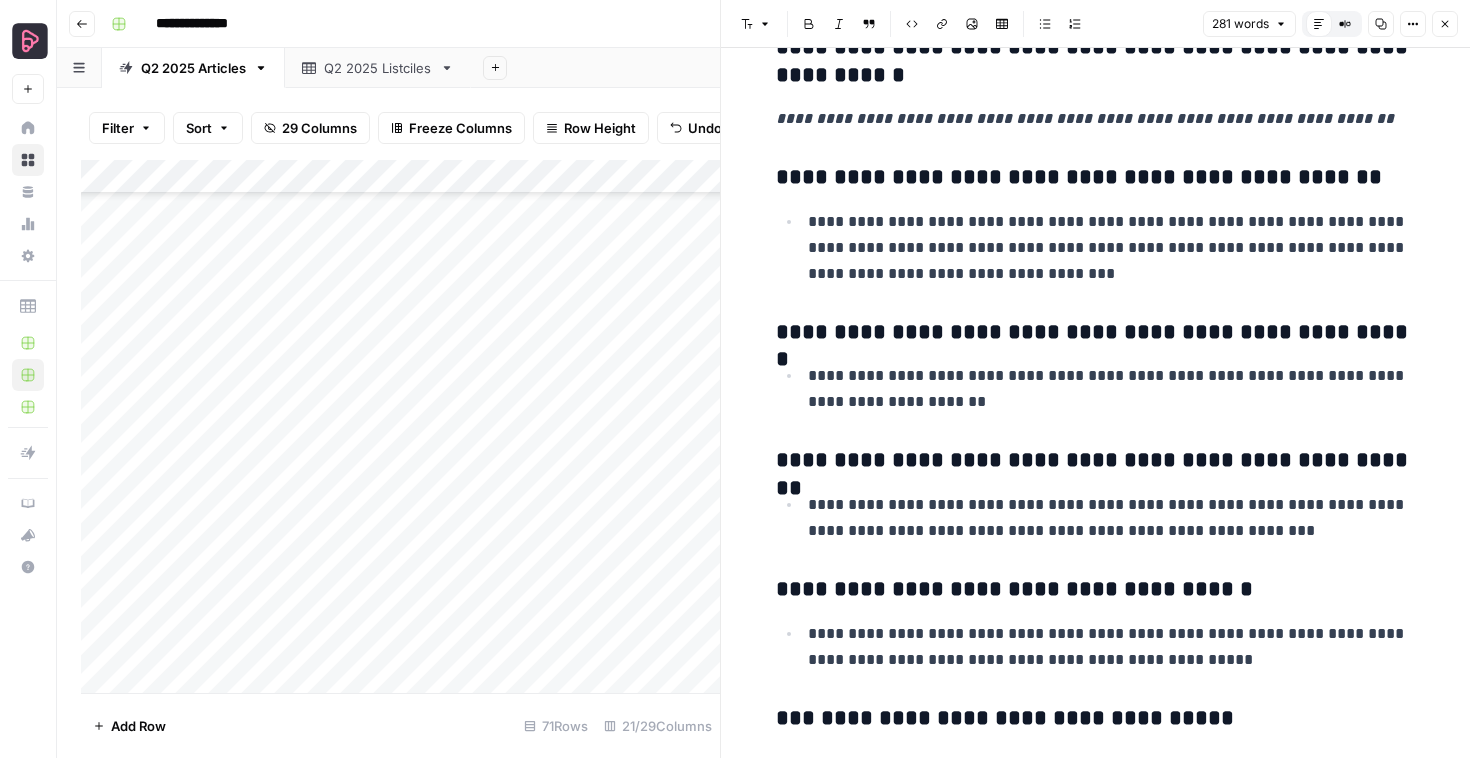 click on "**********" at bounding box center (1096, 461) 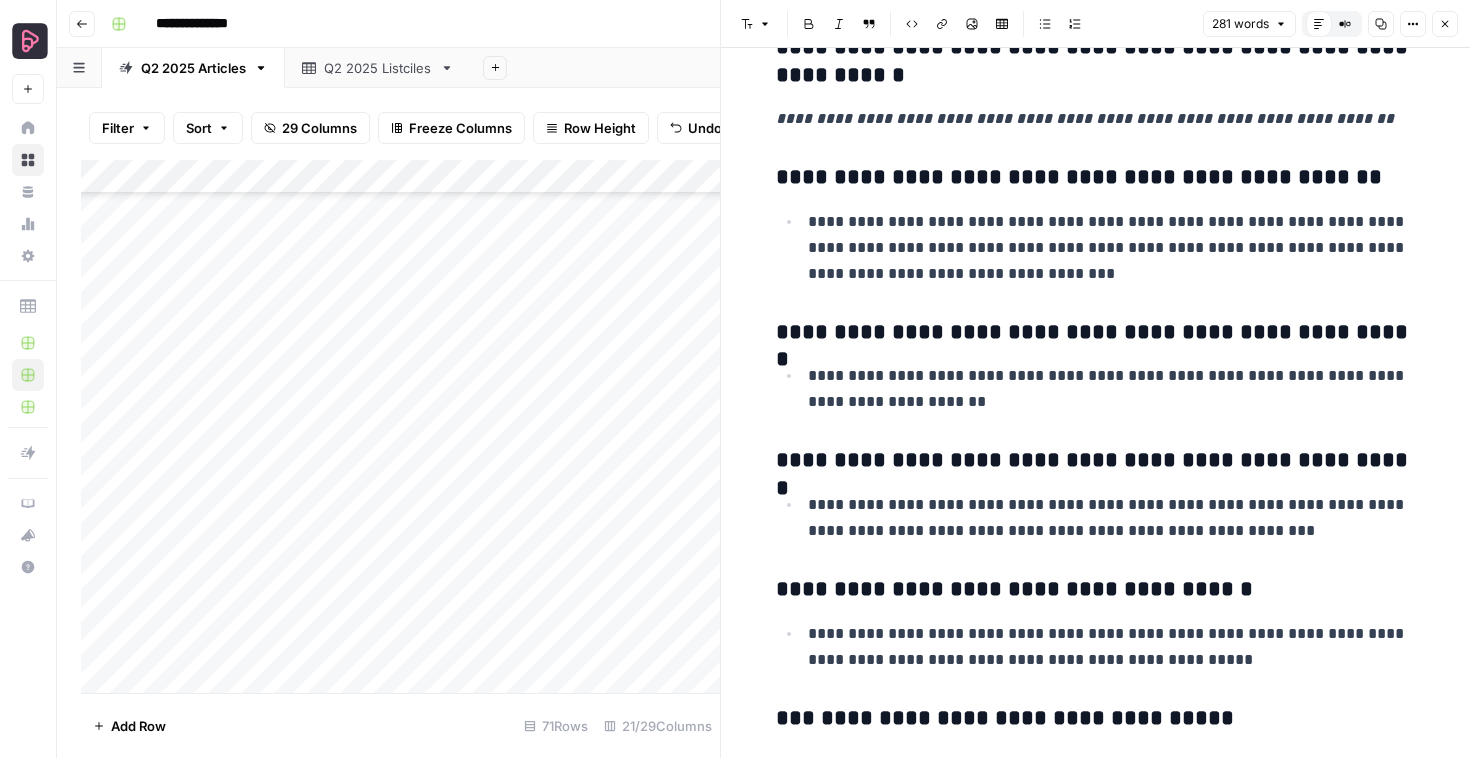 click on "**********" at bounding box center (1112, 518) 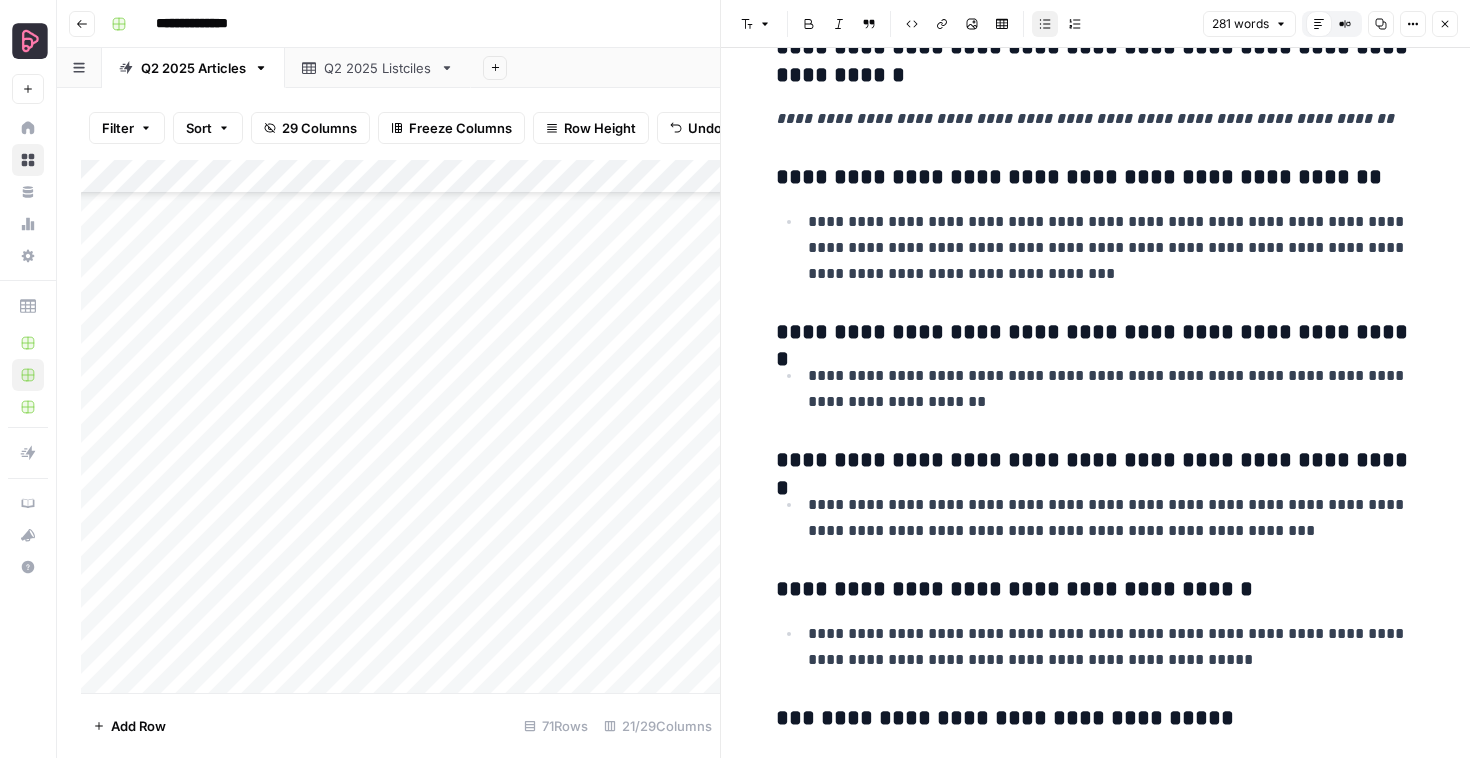 click on "**********" at bounding box center [1112, 518] 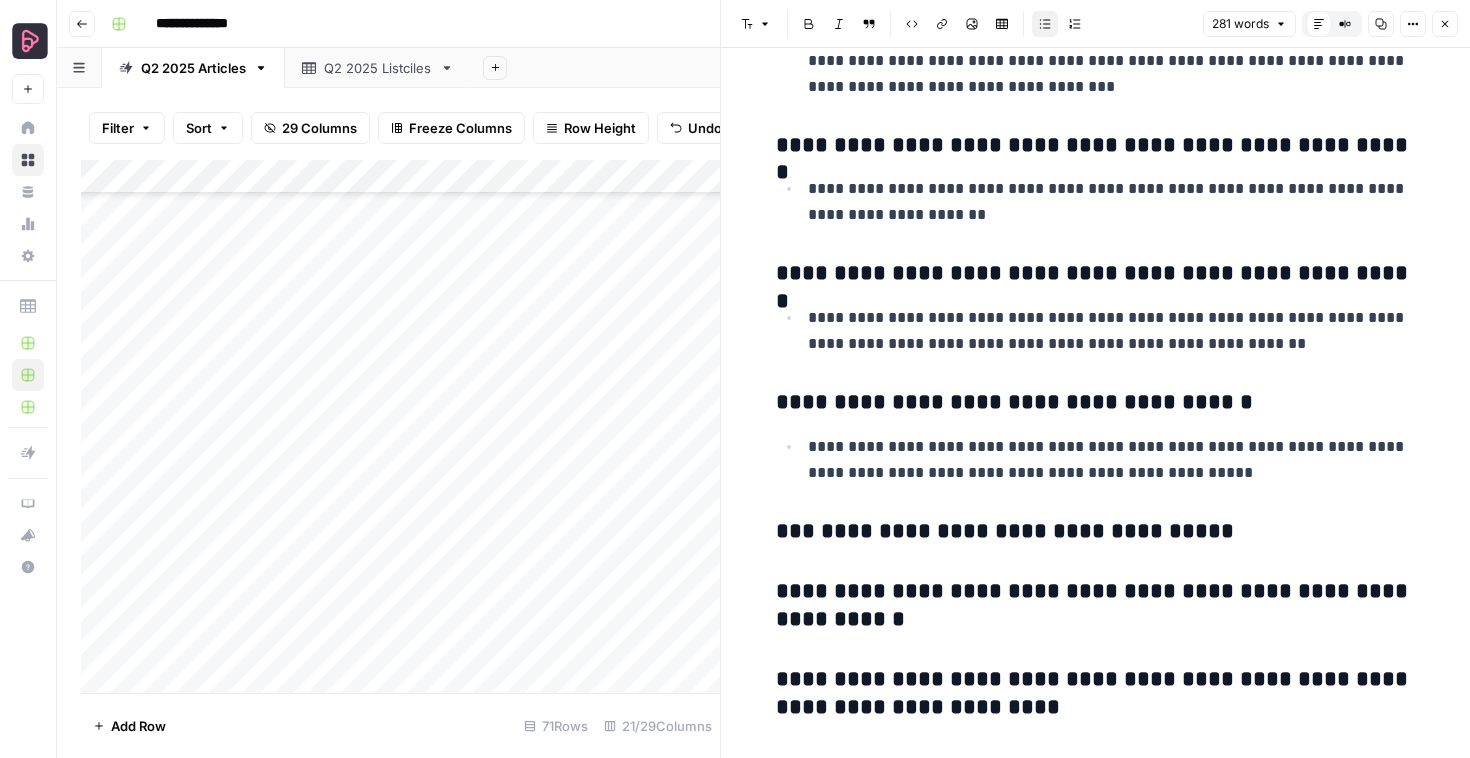 click on "**********" at bounding box center [1027, 531] 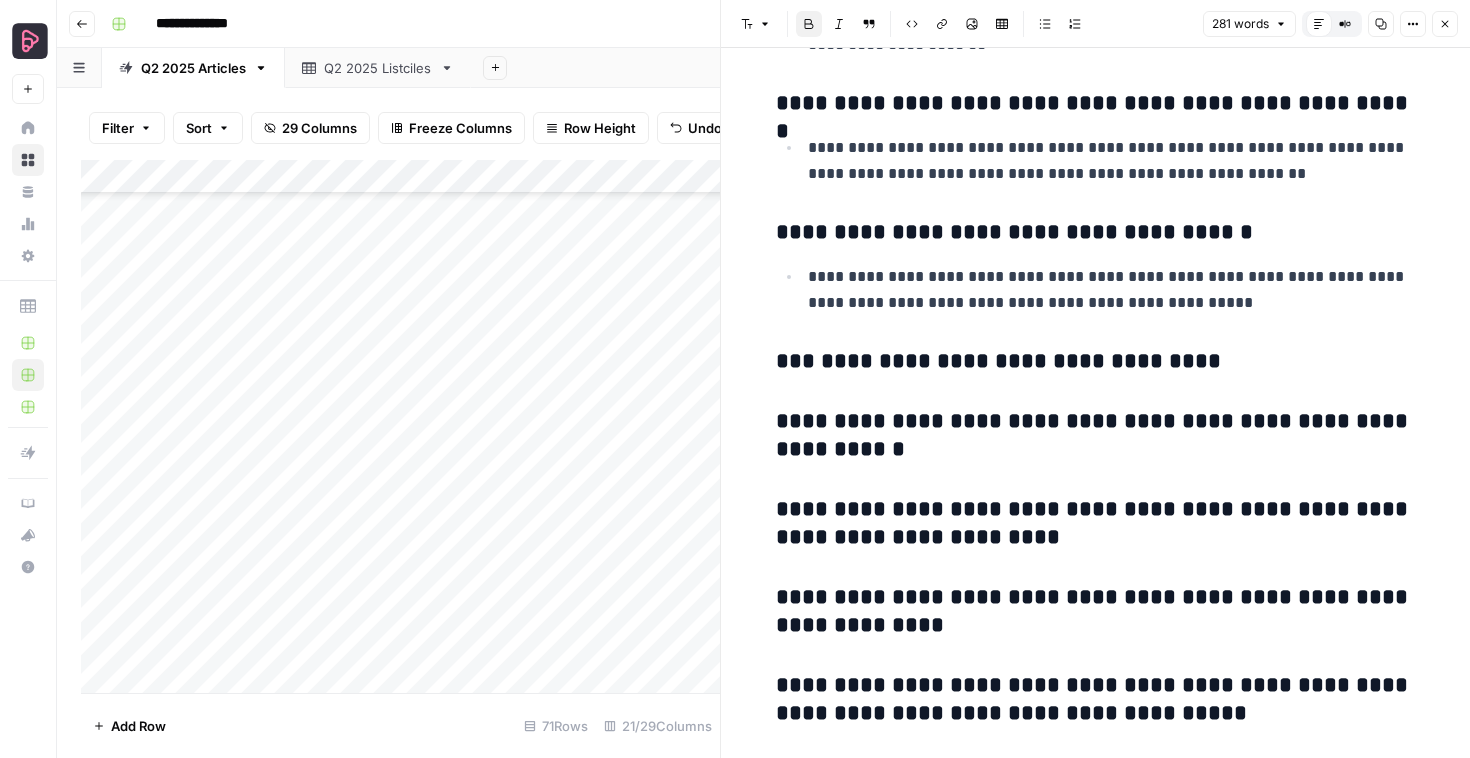 click on "**********" at bounding box center [1095, 435] 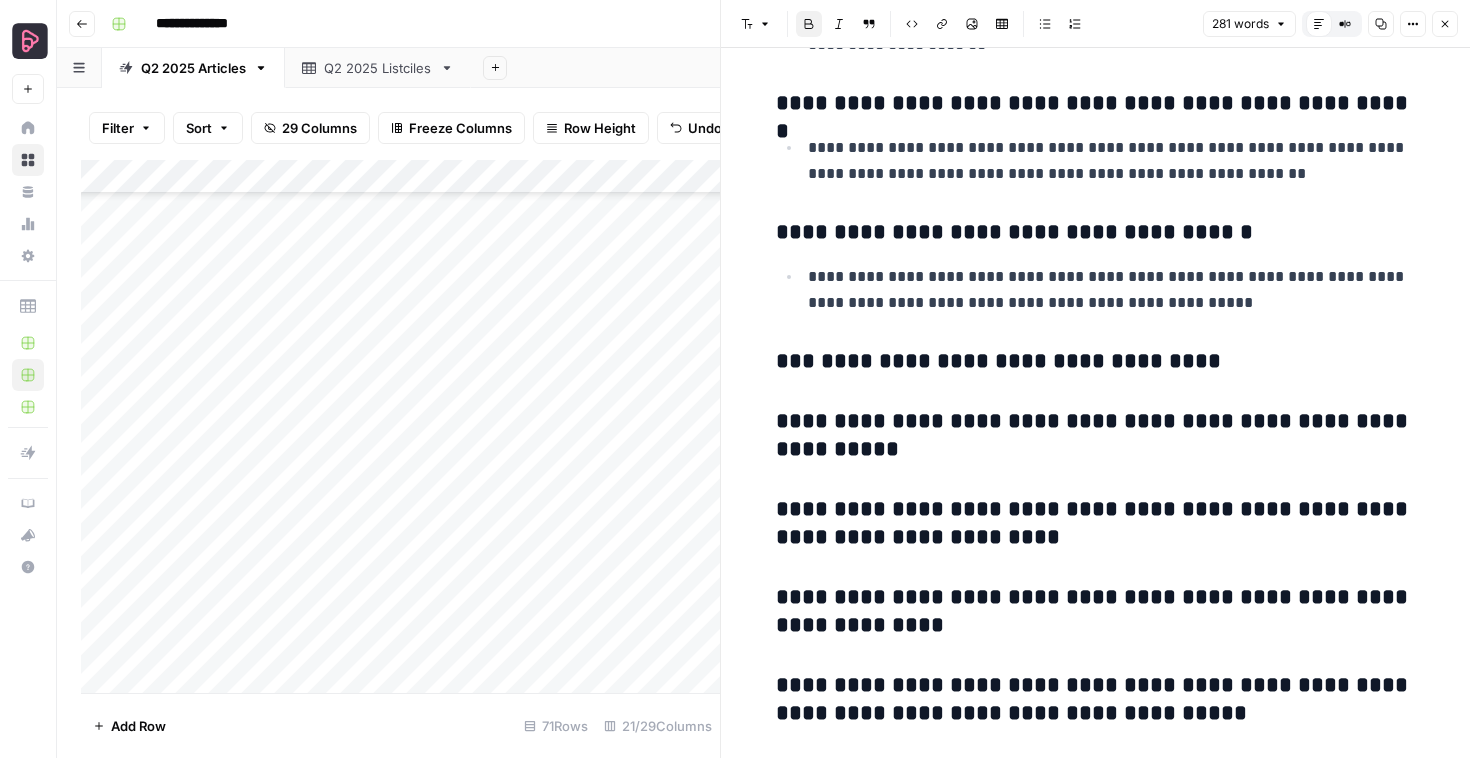 click on "**********" at bounding box center [1095, 523] 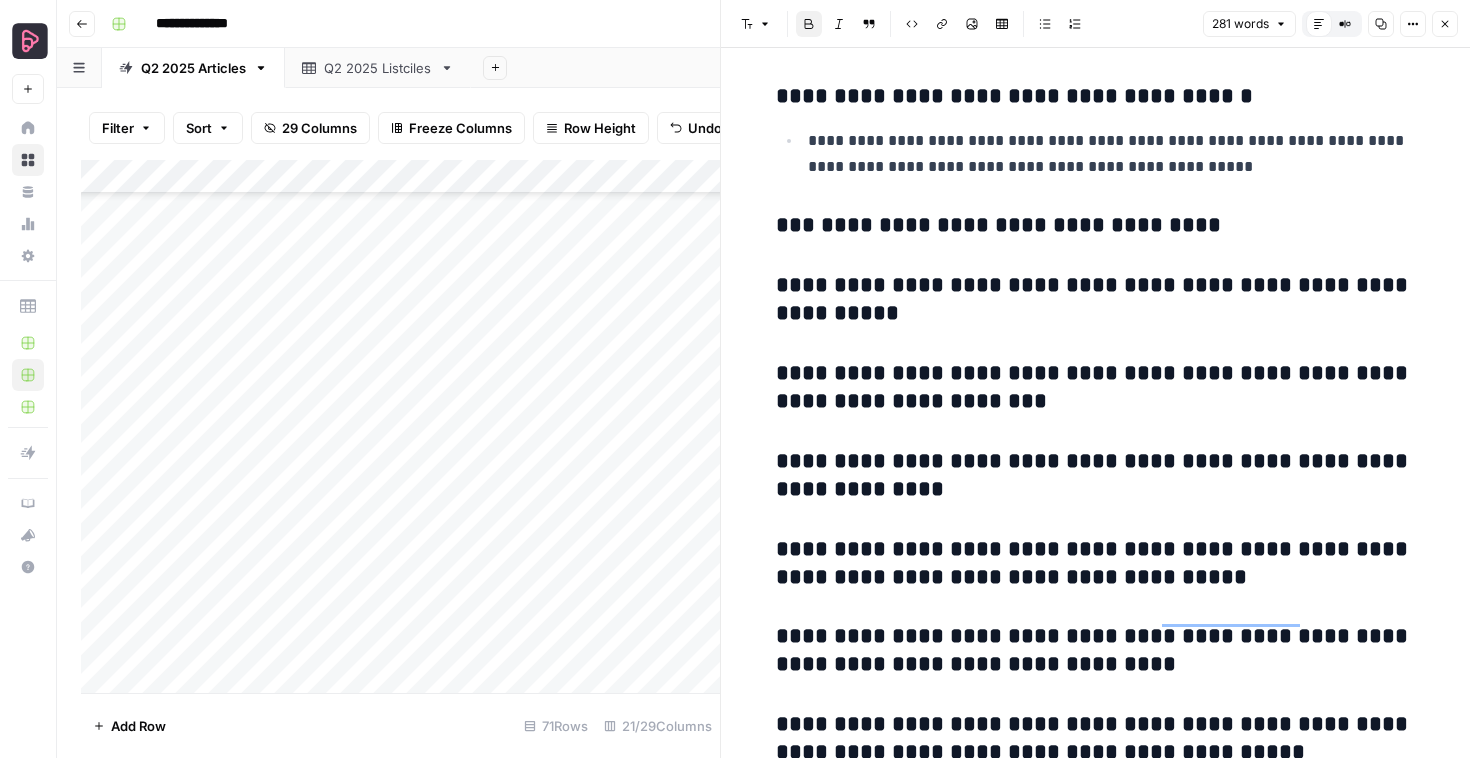 click on "**********" at bounding box center [1095, 475] 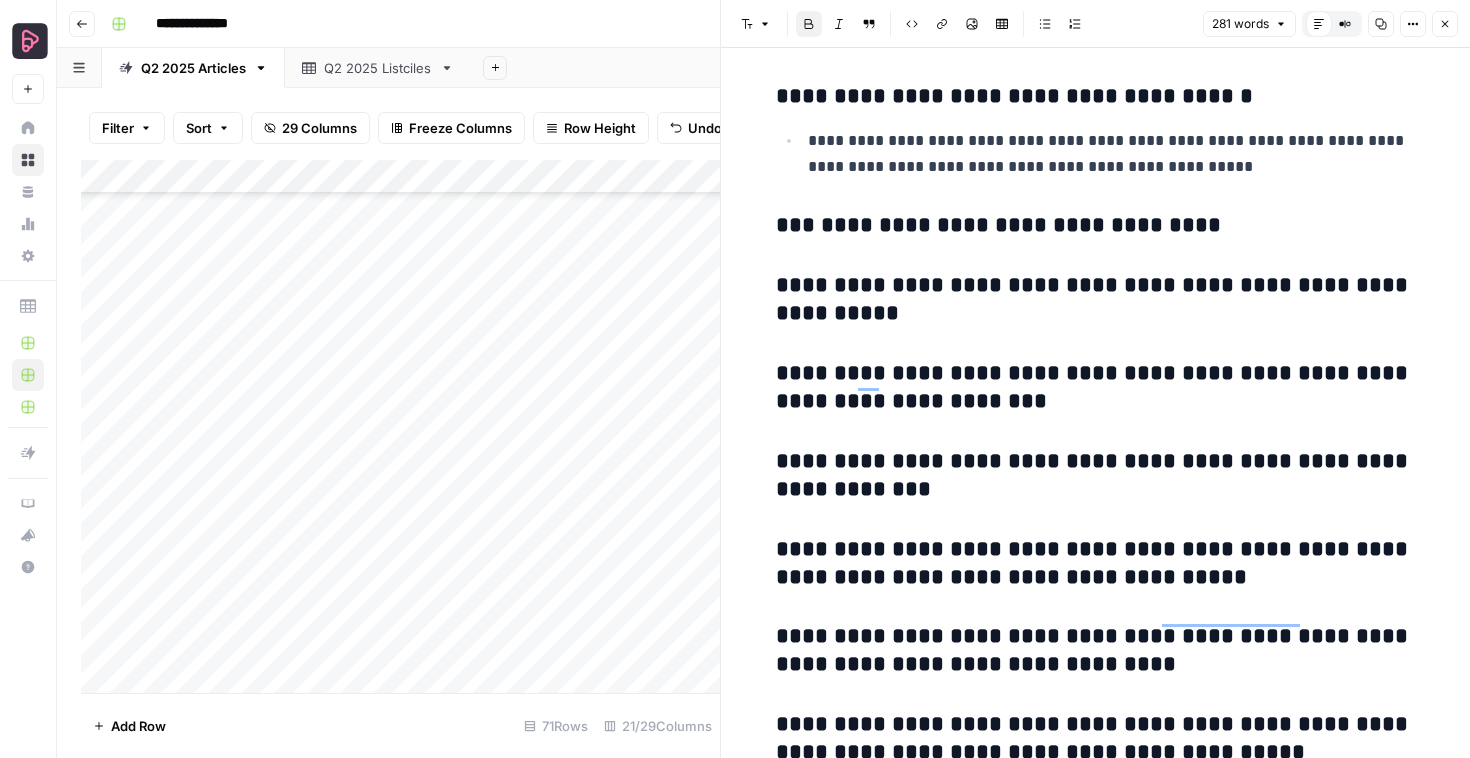 scroll, scrollTop: 880, scrollLeft: 0, axis: vertical 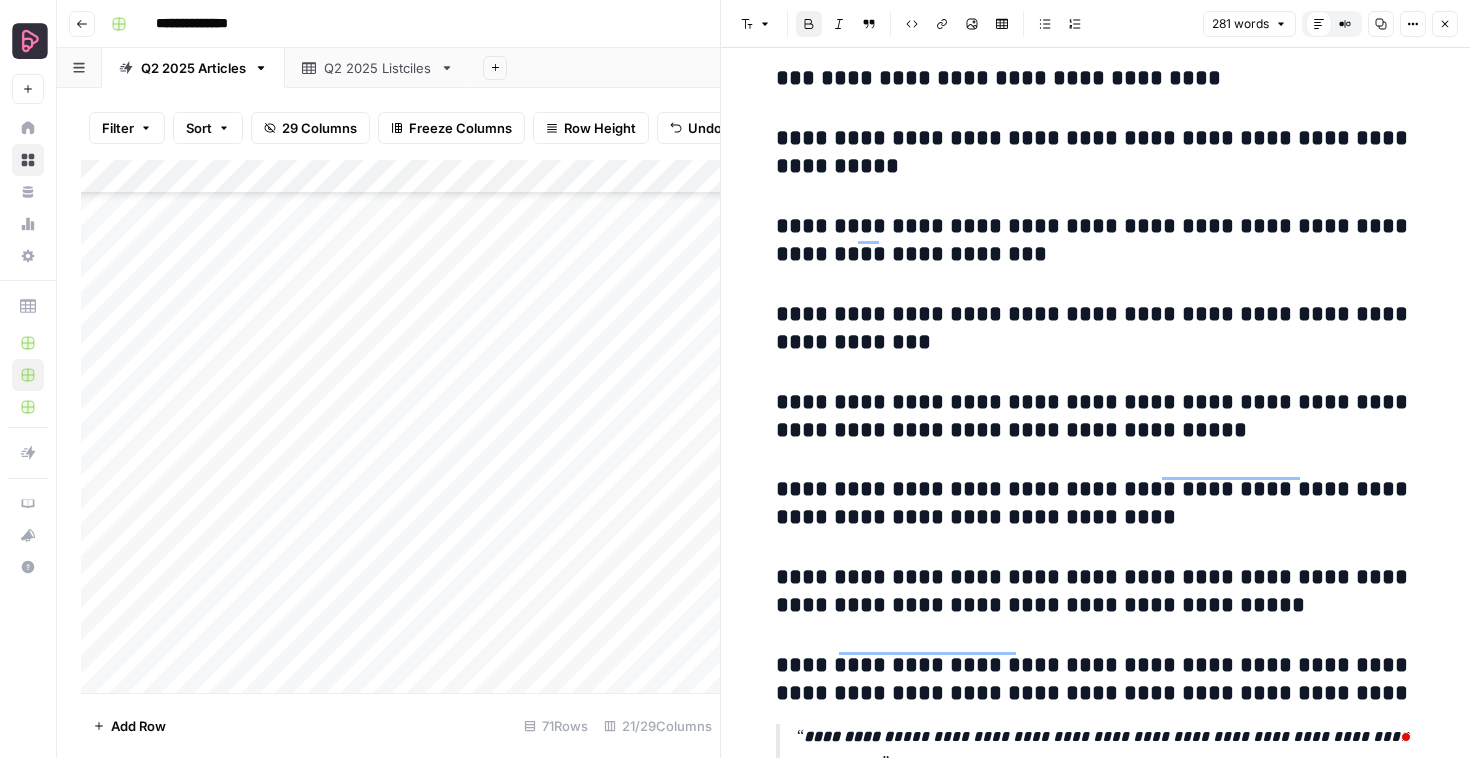 click on "**********" at bounding box center [1095, 503] 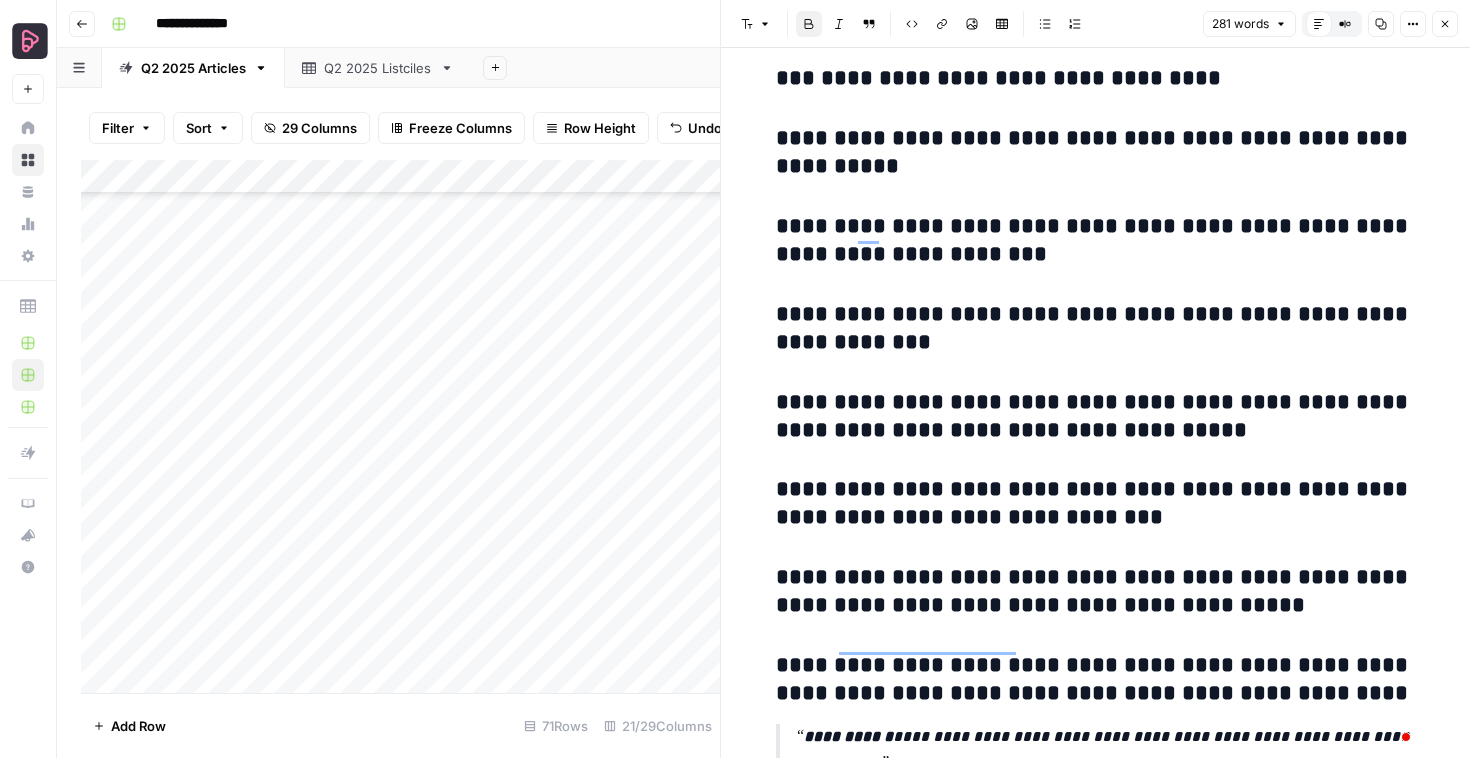 click on "**********" at bounding box center [1095, 591] 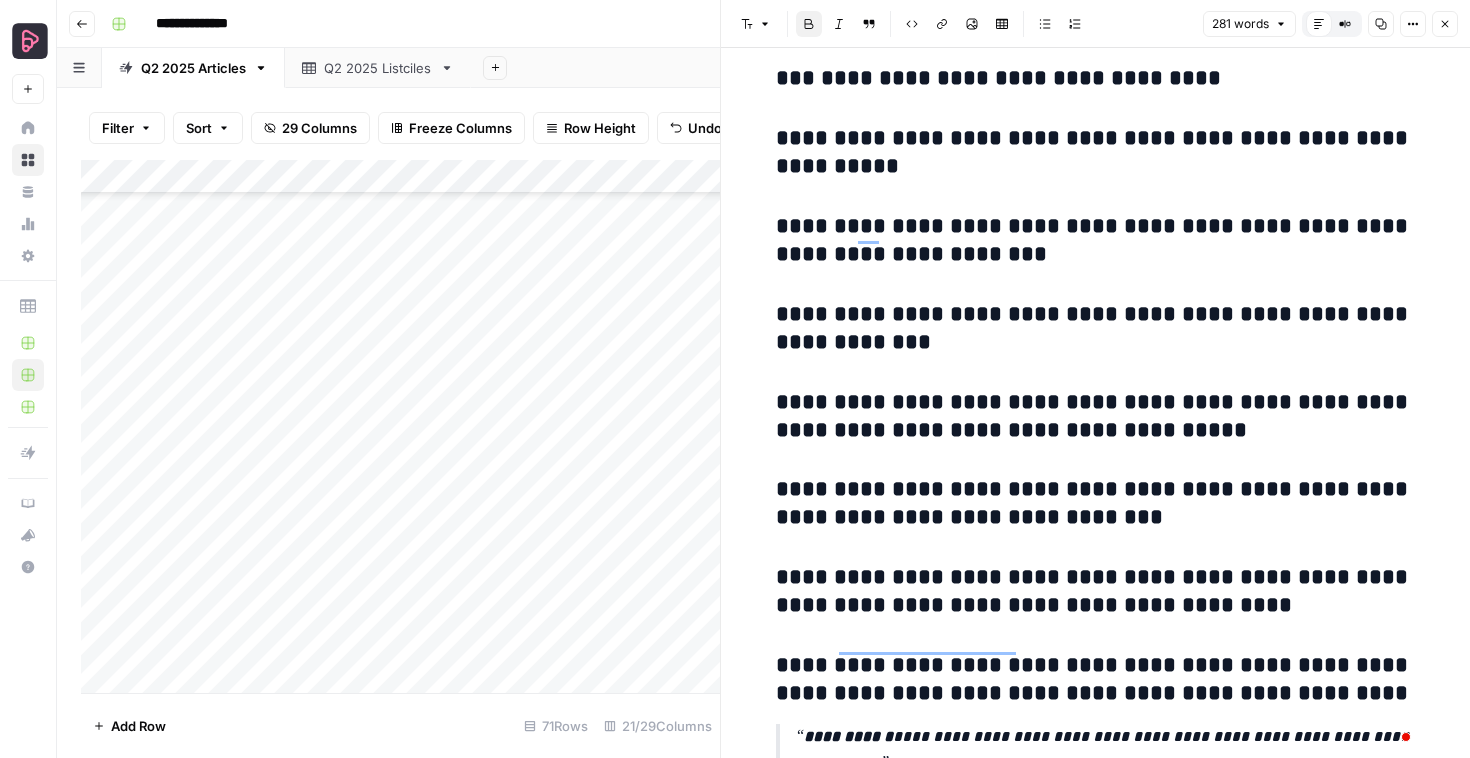 click on "**********" at bounding box center [1095, 679] 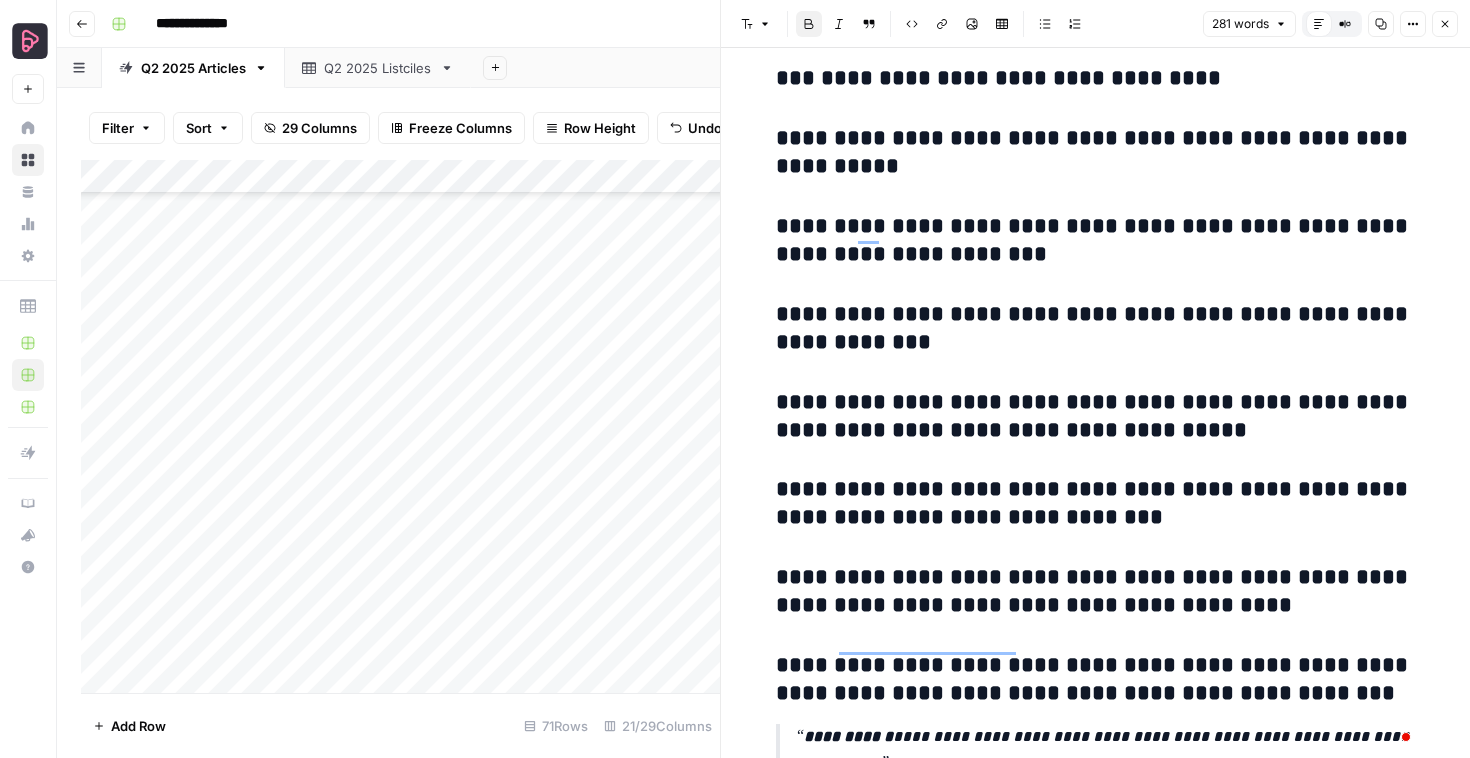 click on "**********" at bounding box center [1095, 328] 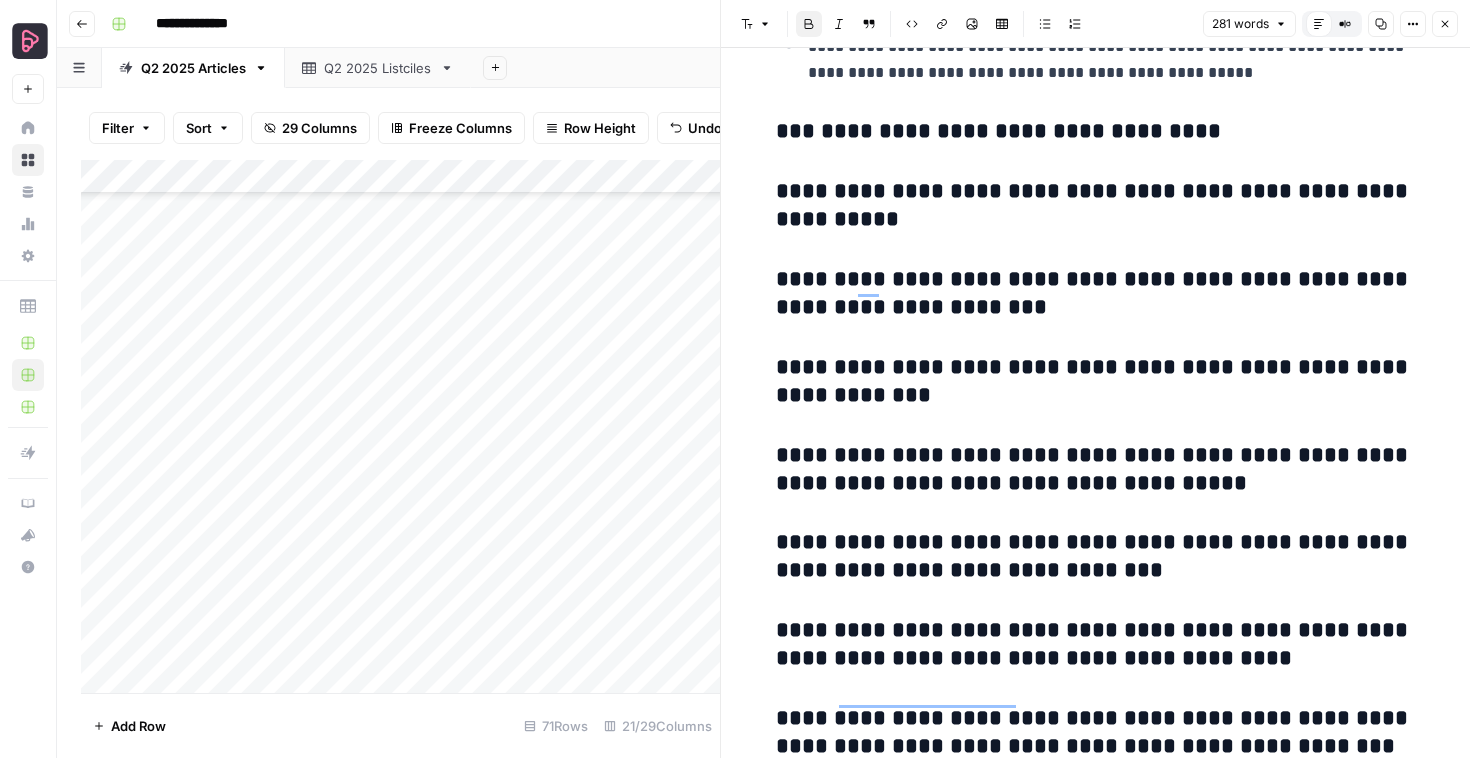 scroll, scrollTop: 848, scrollLeft: 0, axis: vertical 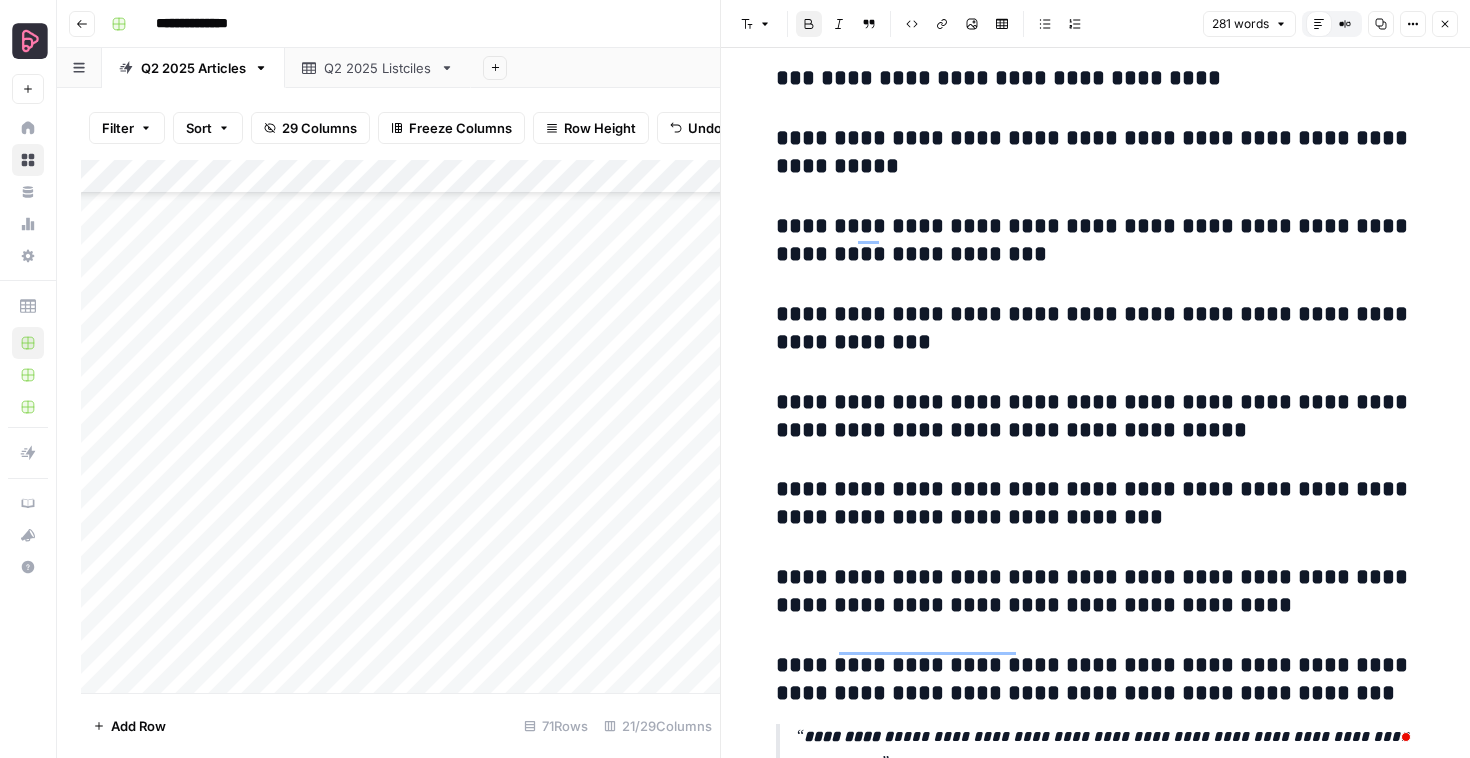 click 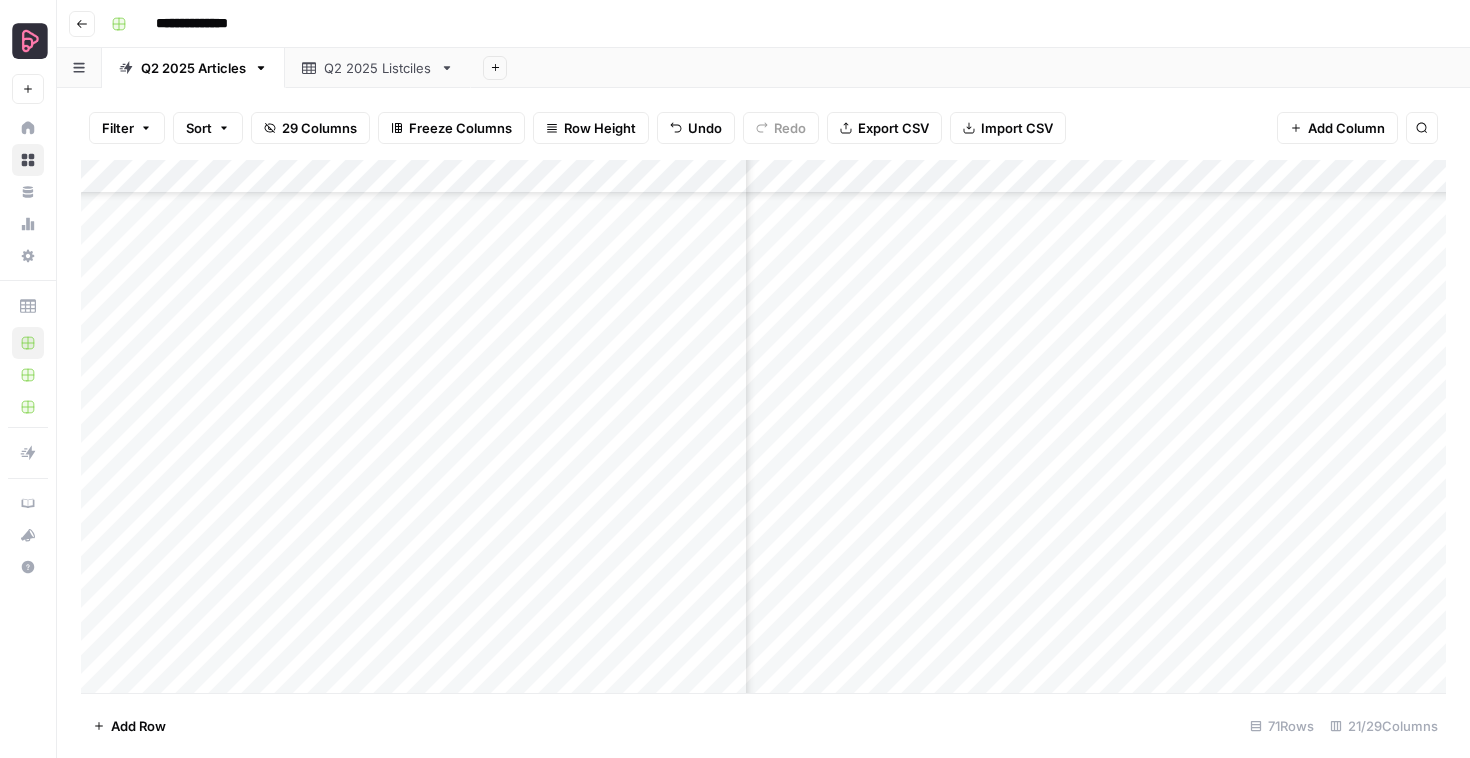 click on "Add Column" at bounding box center [763, 426] 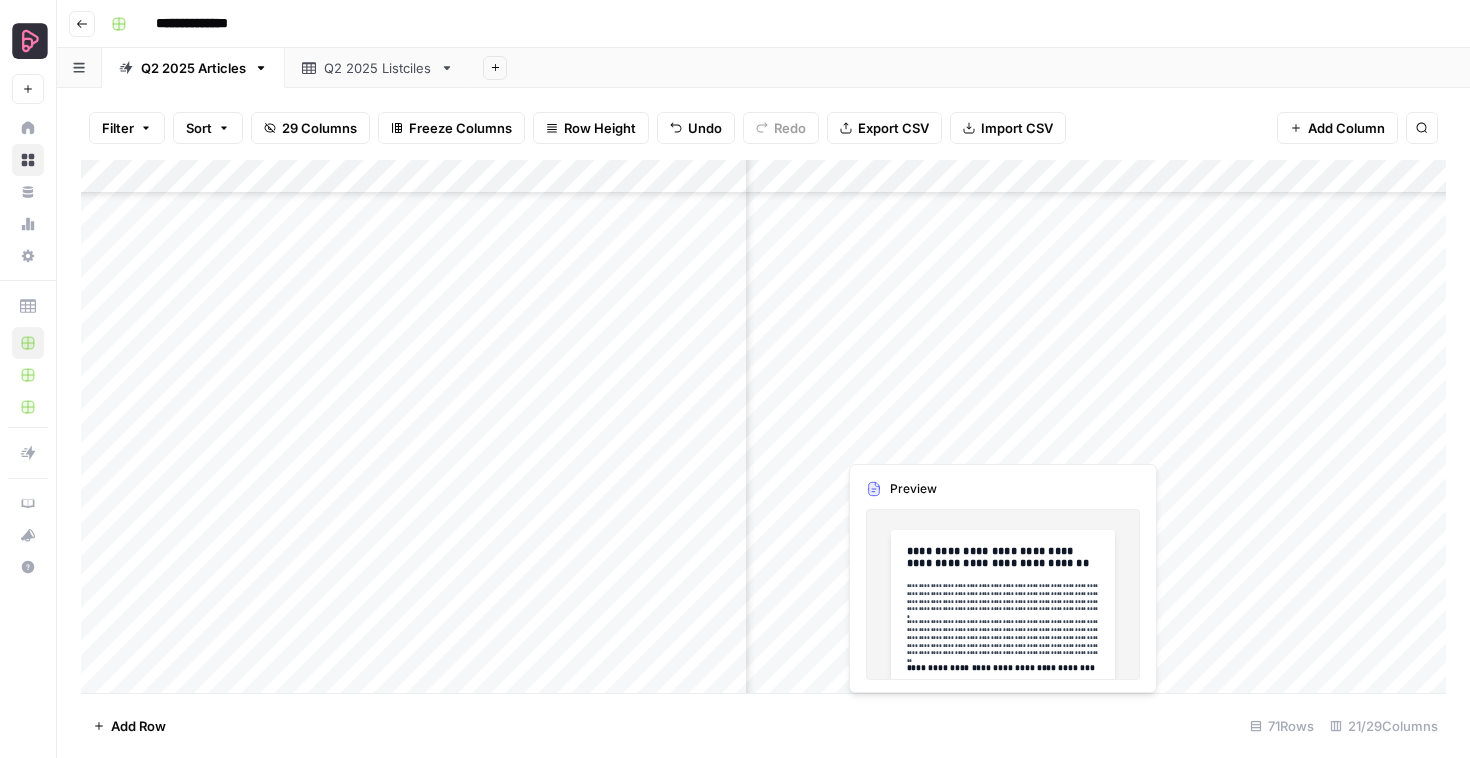 click on "Add Column" at bounding box center [763, 426] 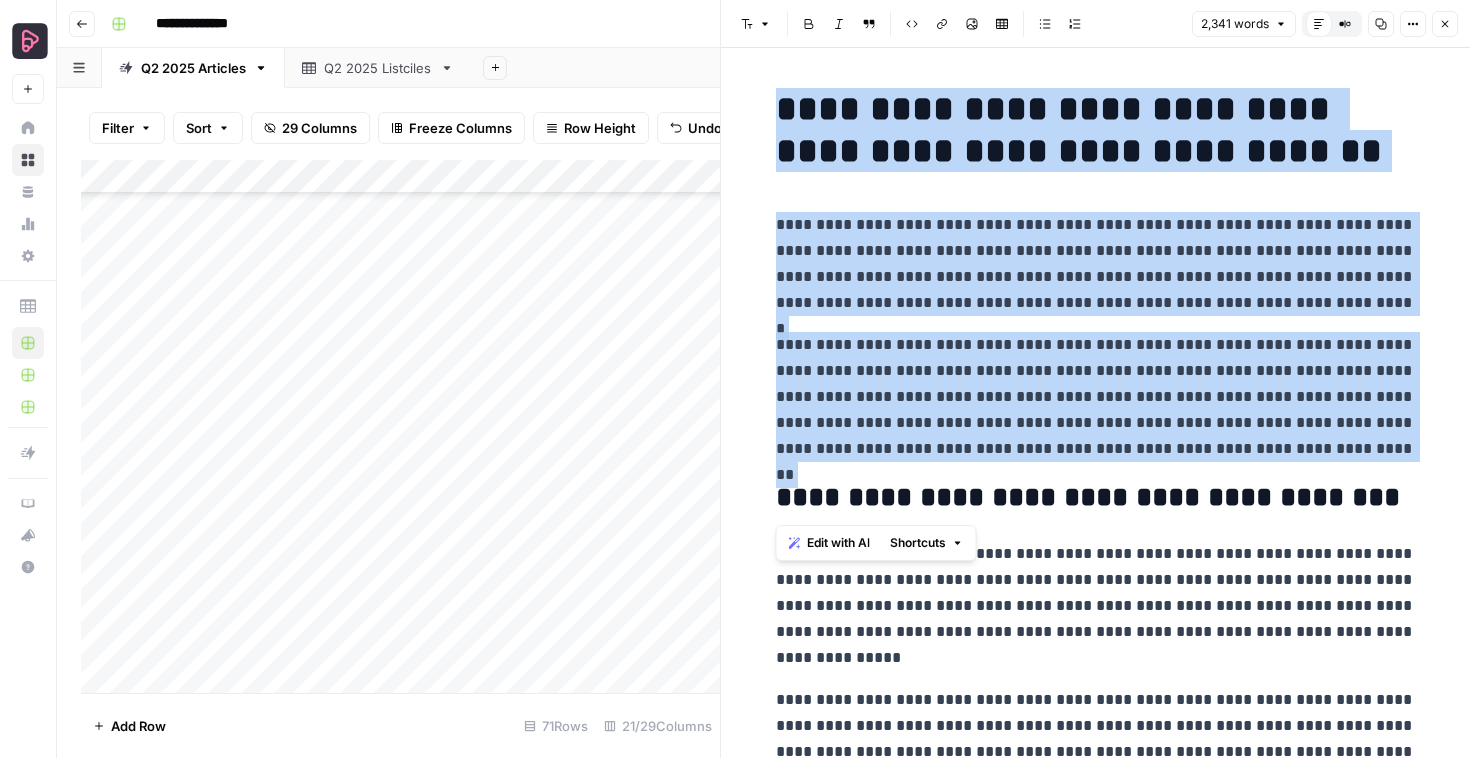 drag, startPoint x: 793, startPoint y: 465, endPoint x: 763, endPoint y: -45, distance: 510.8816 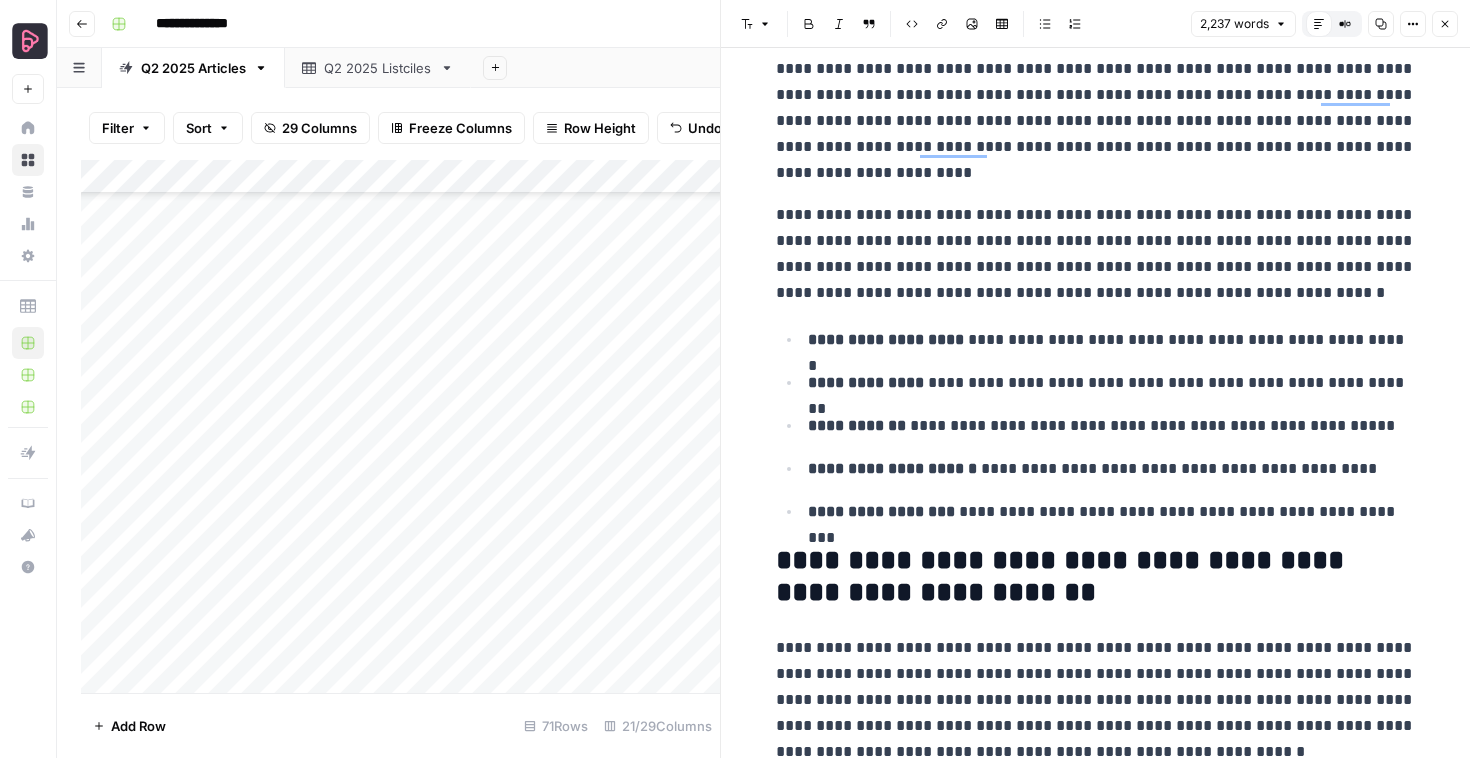 scroll, scrollTop: 3910, scrollLeft: 0, axis: vertical 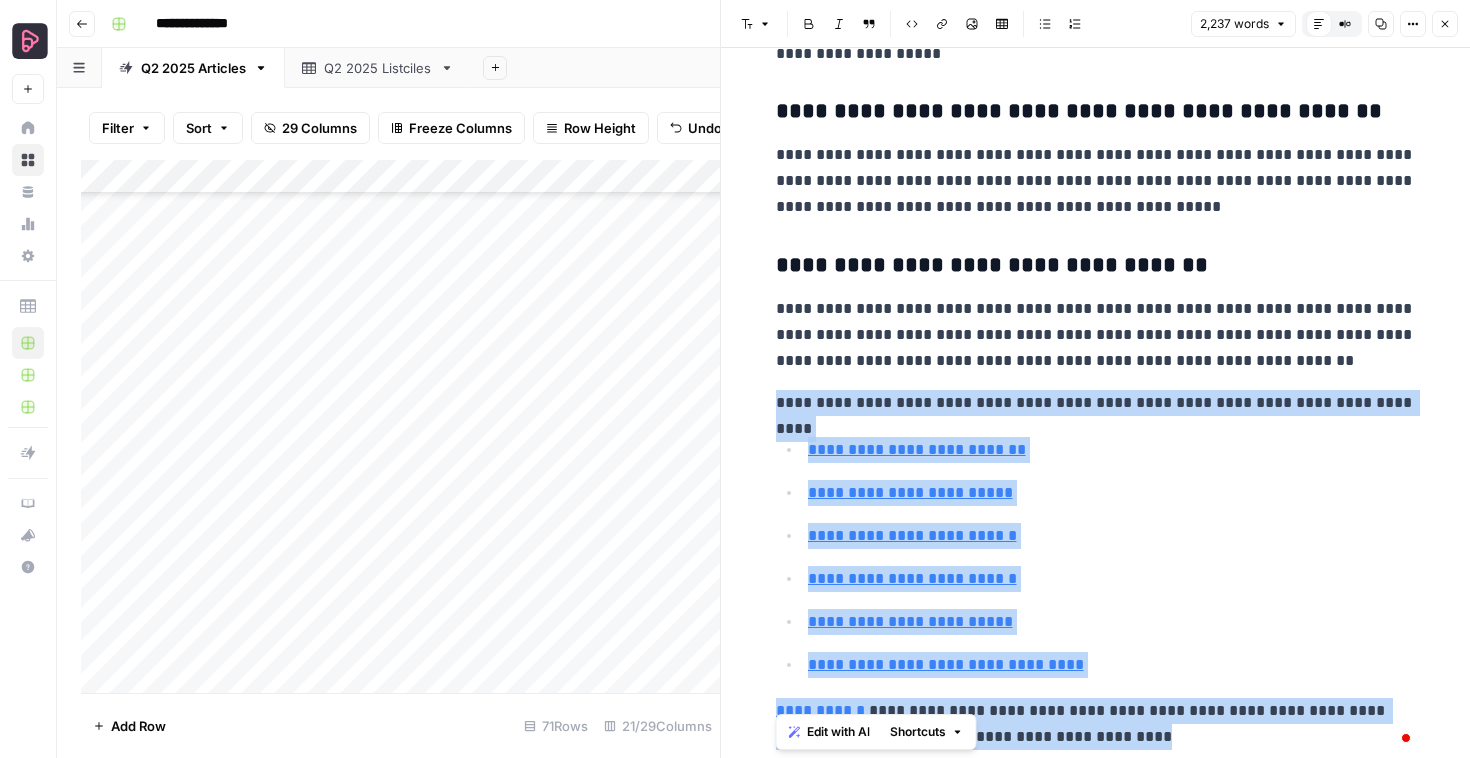 drag, startPoint x: 774, startPoint y: 402, endPoint x: 1163, endPoint y: 751, distance: 522.6108 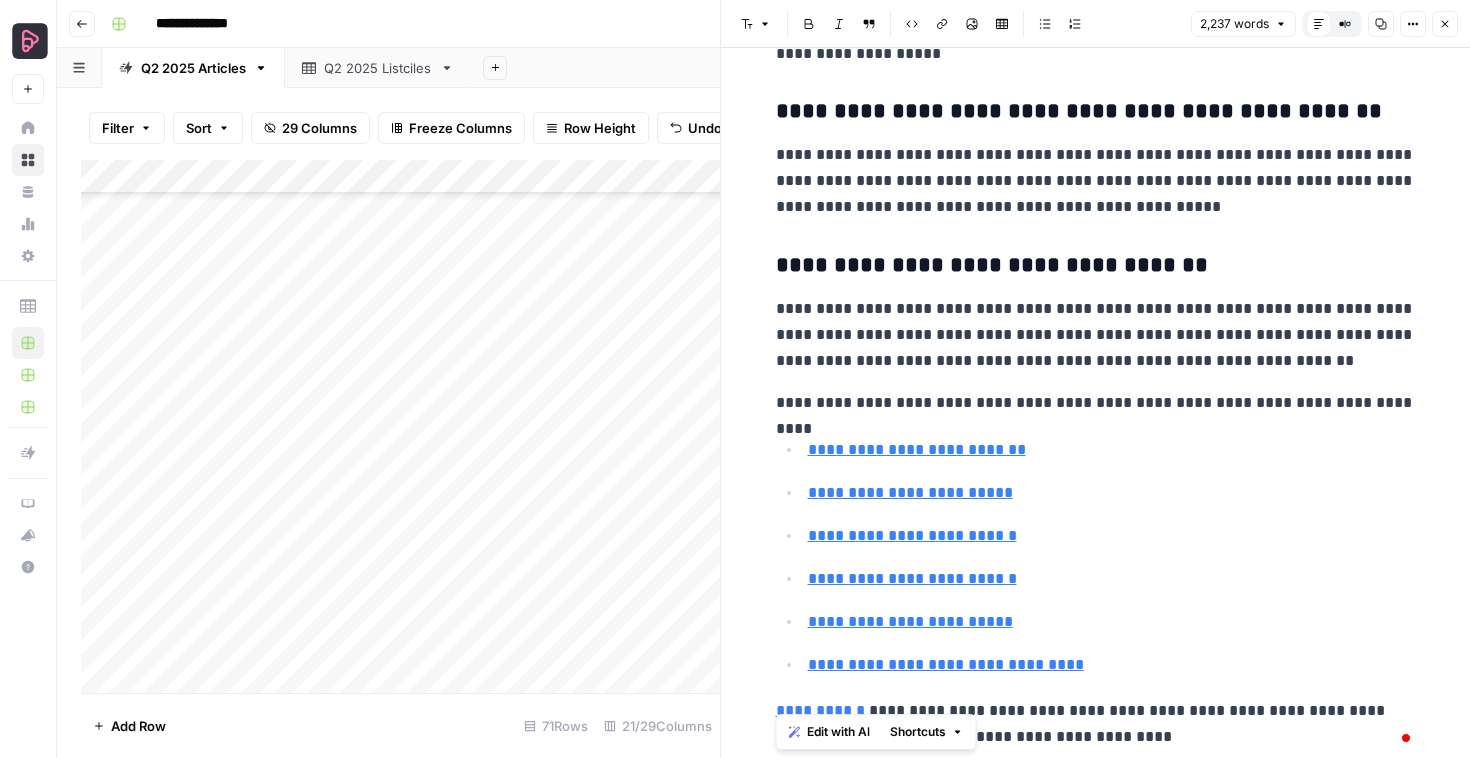 scroll, scrollTop: 9060, scrollLeft: 0, axis: vertical 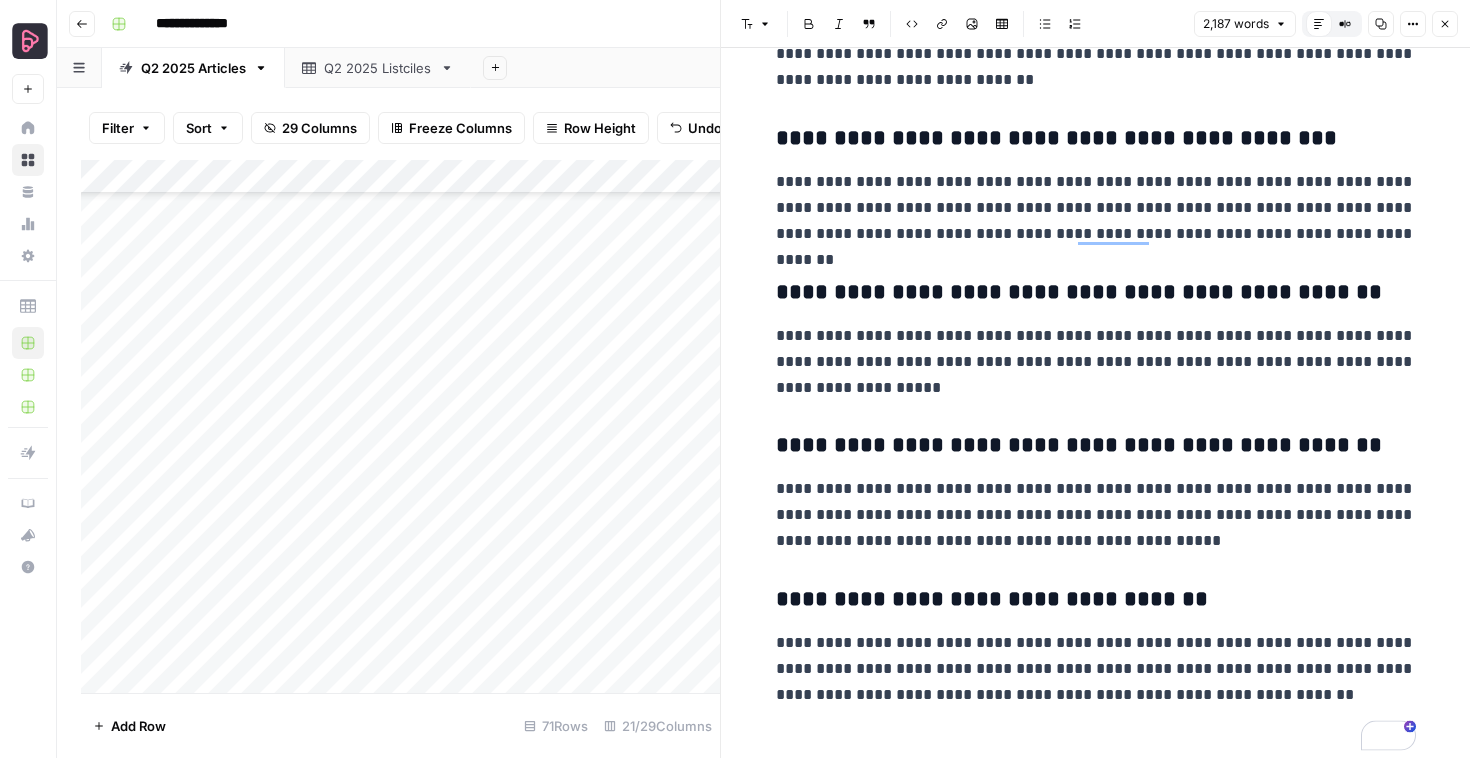 click on "Close" at bounding box center (1445, 24) 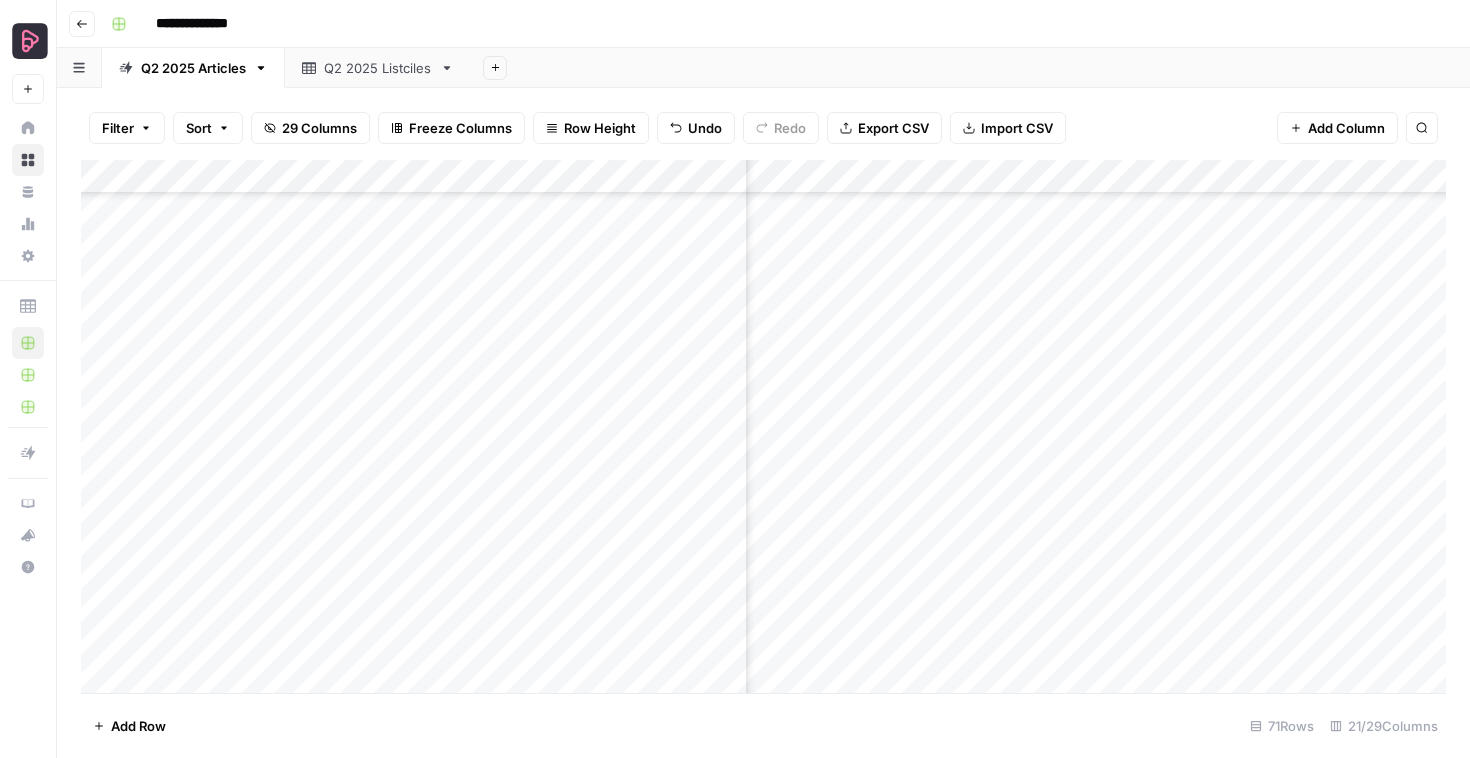 scroll, scrollTop: 0, scrollLeft: 2301, axis: horizontal 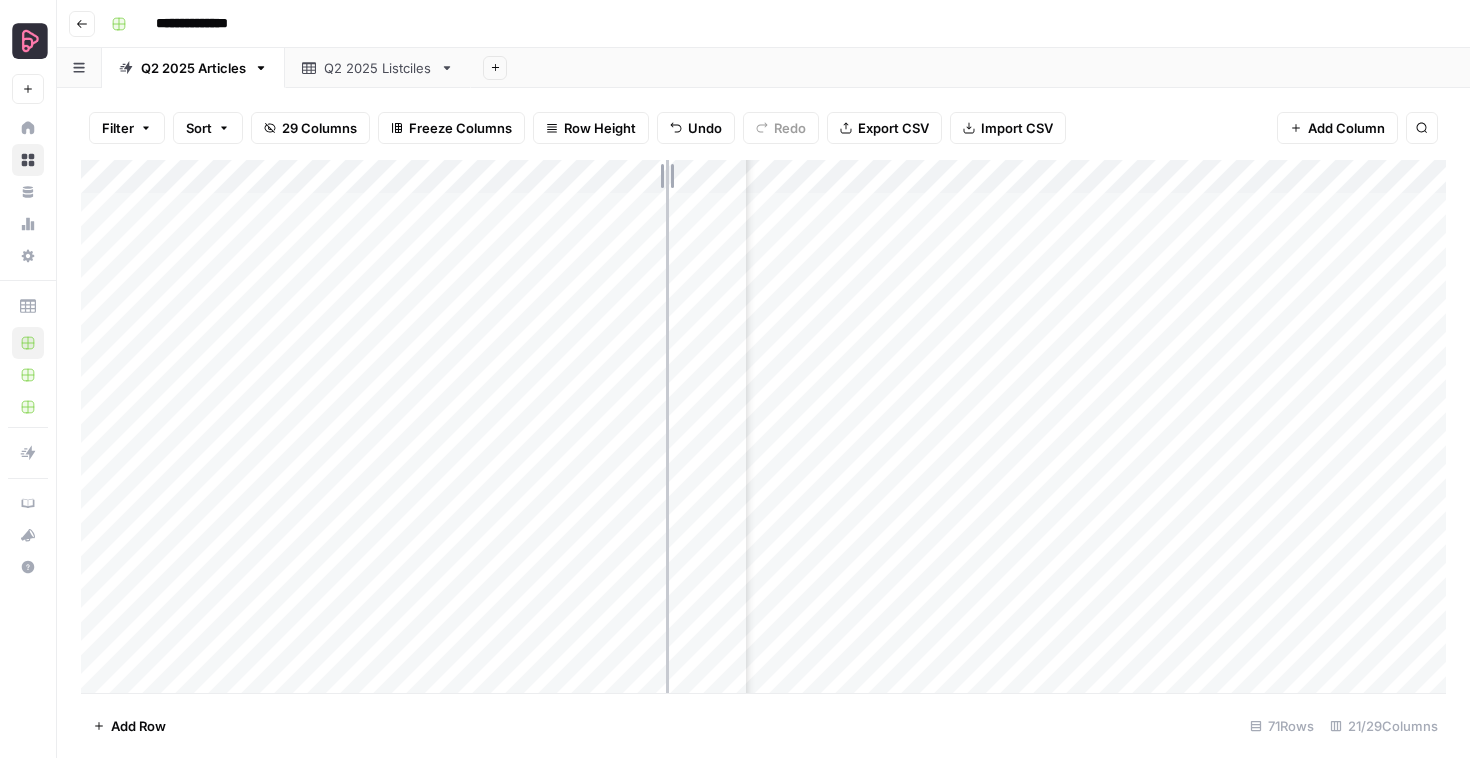 drag, startPoint x: 746, startPoint y: 171, endPoint x: 665, endPoint y: 169, distance: 81.02469 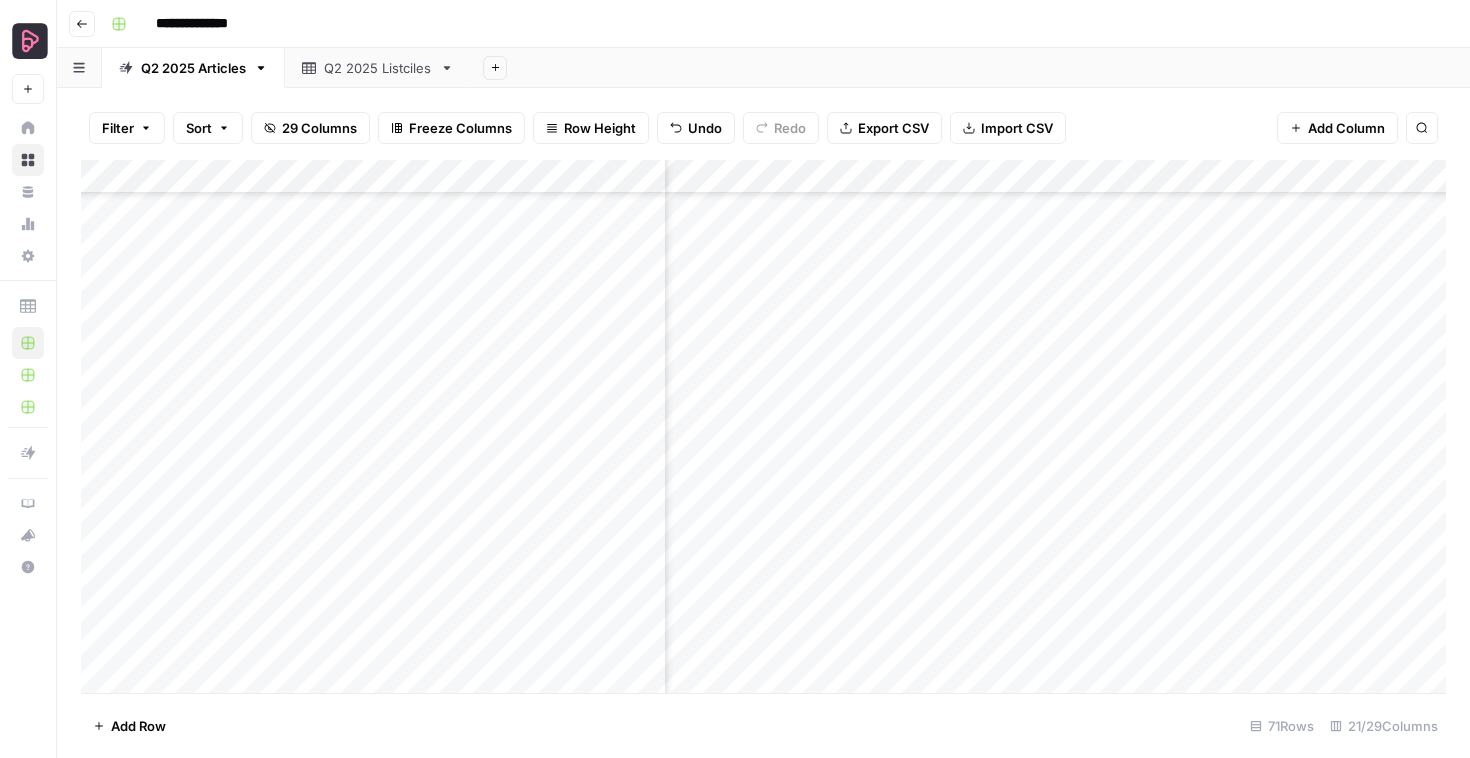 scroll, scrollTop: 1889, scrollLeft: 678, axis: both 